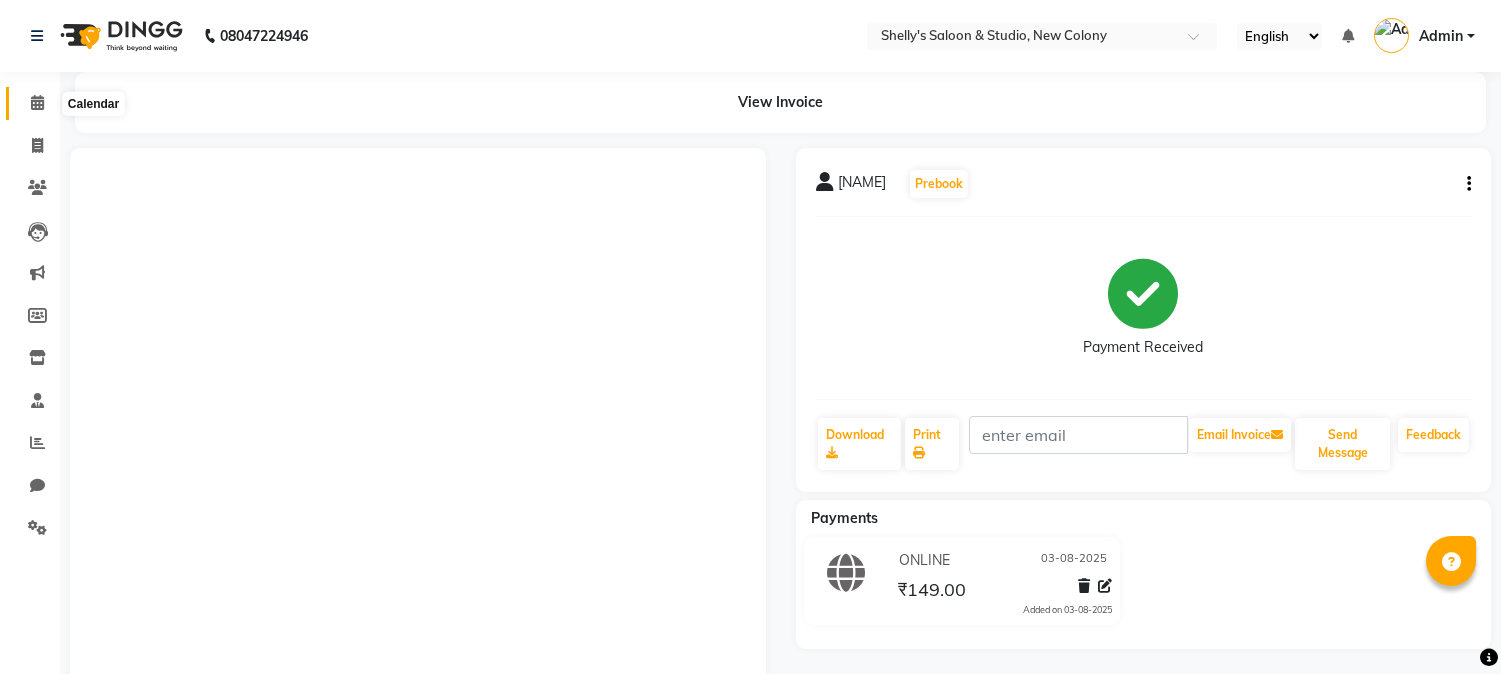 scroll, scrollTop: 0, scrollLeft: 0, axis: both 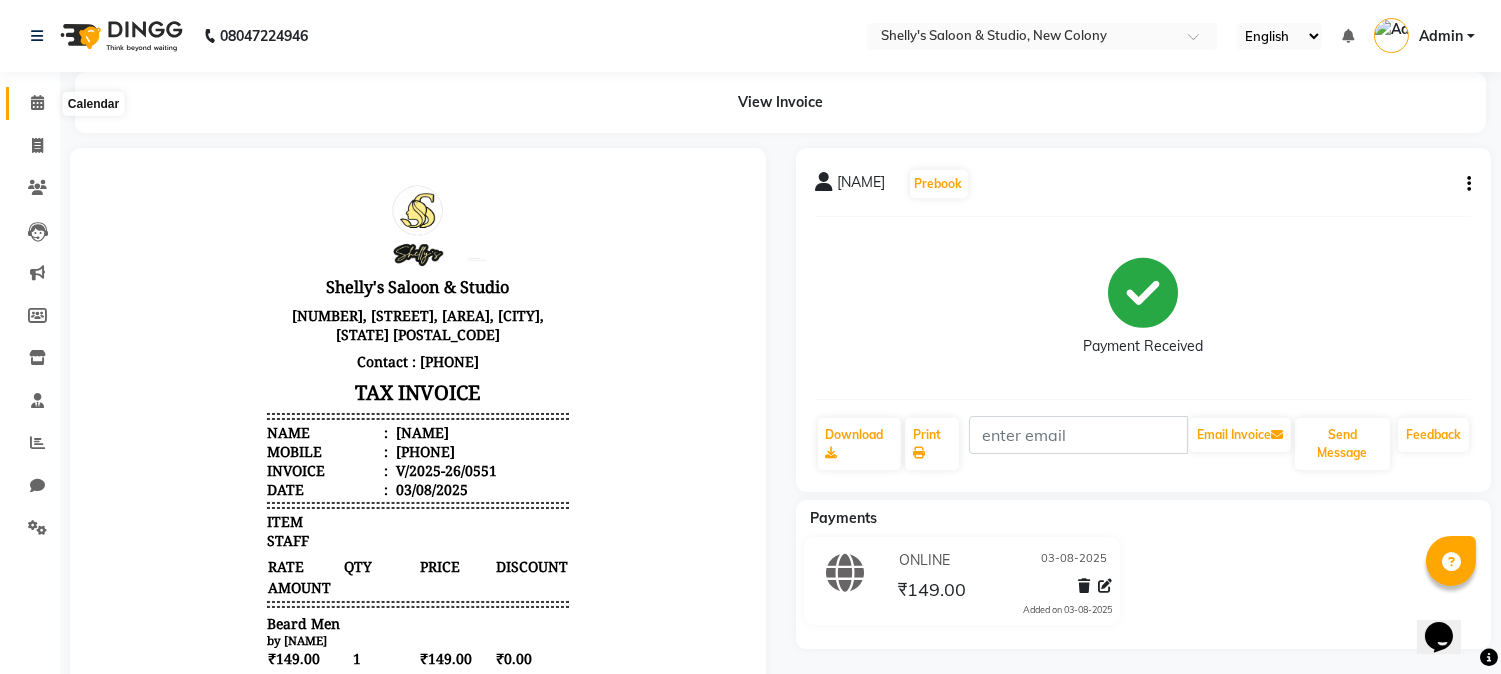 click 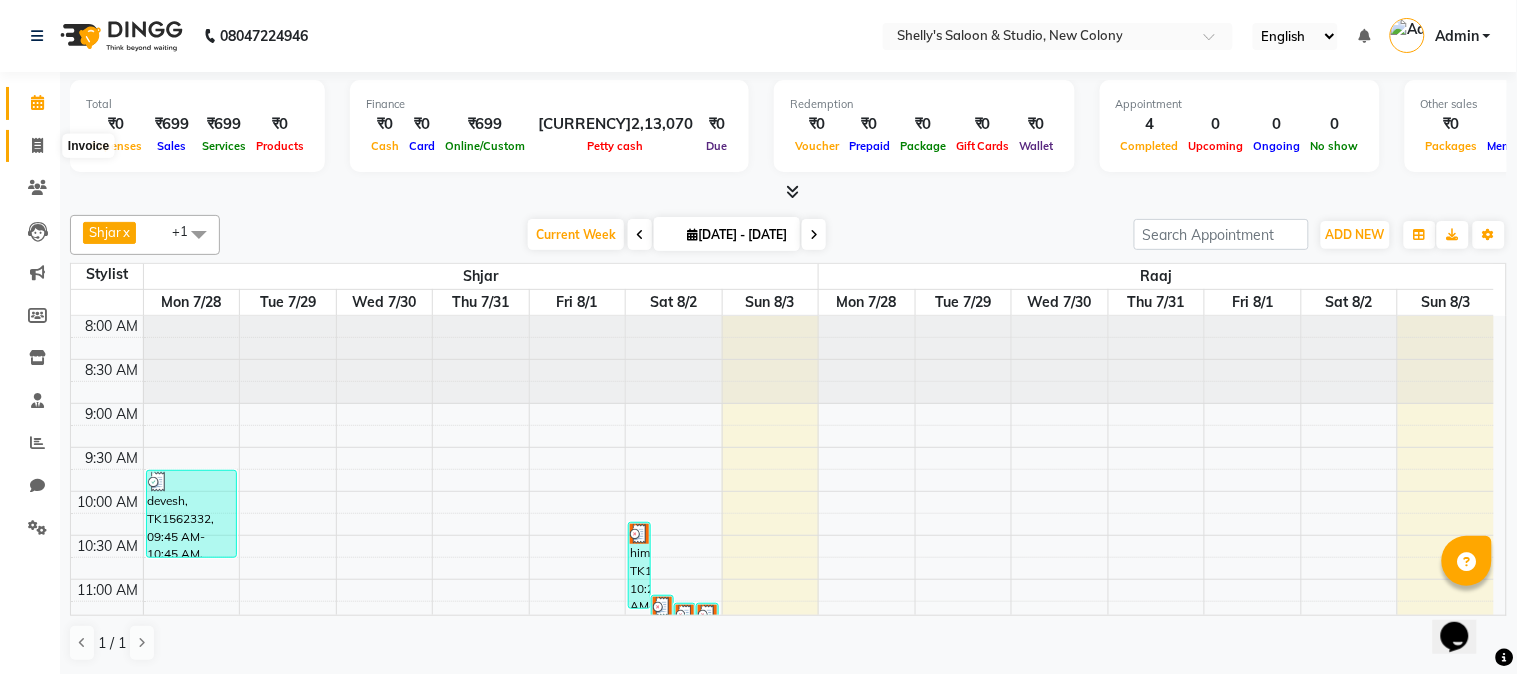 click 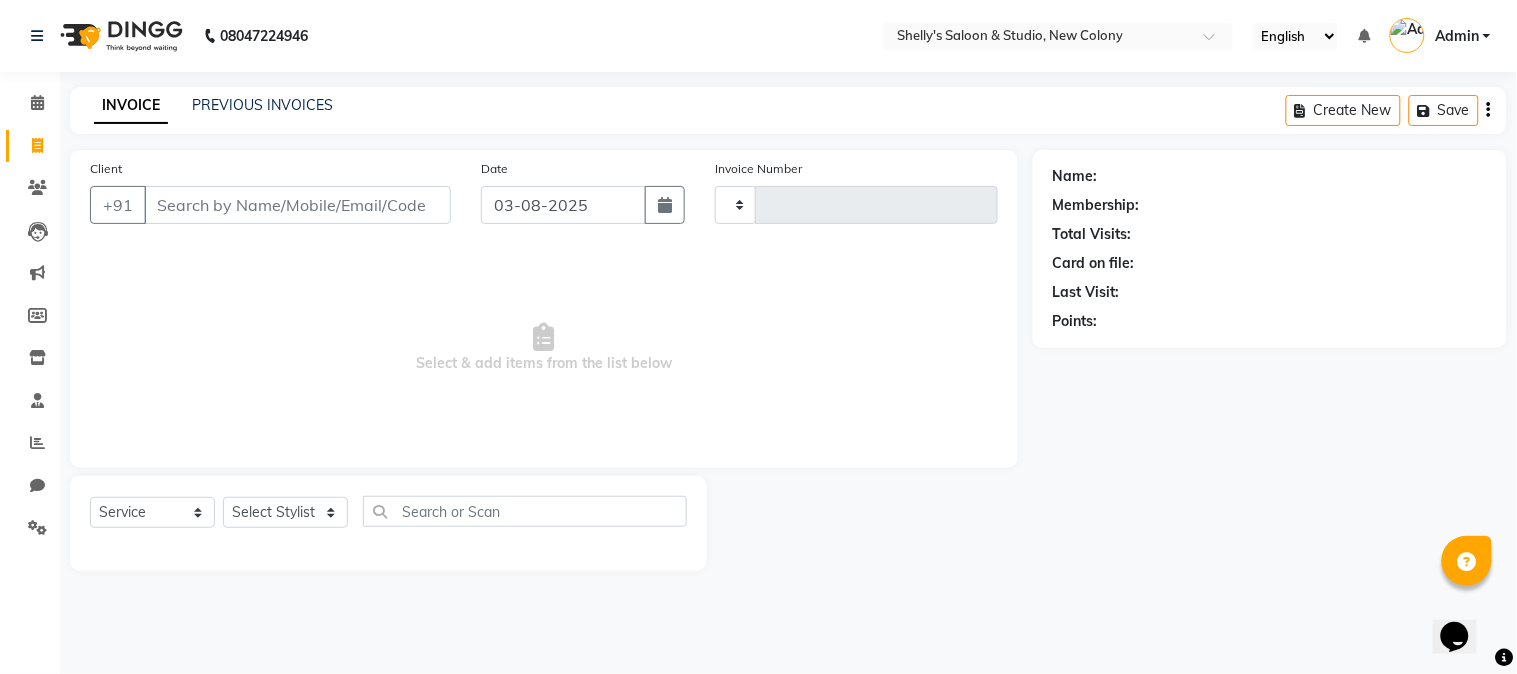 type on "0552" 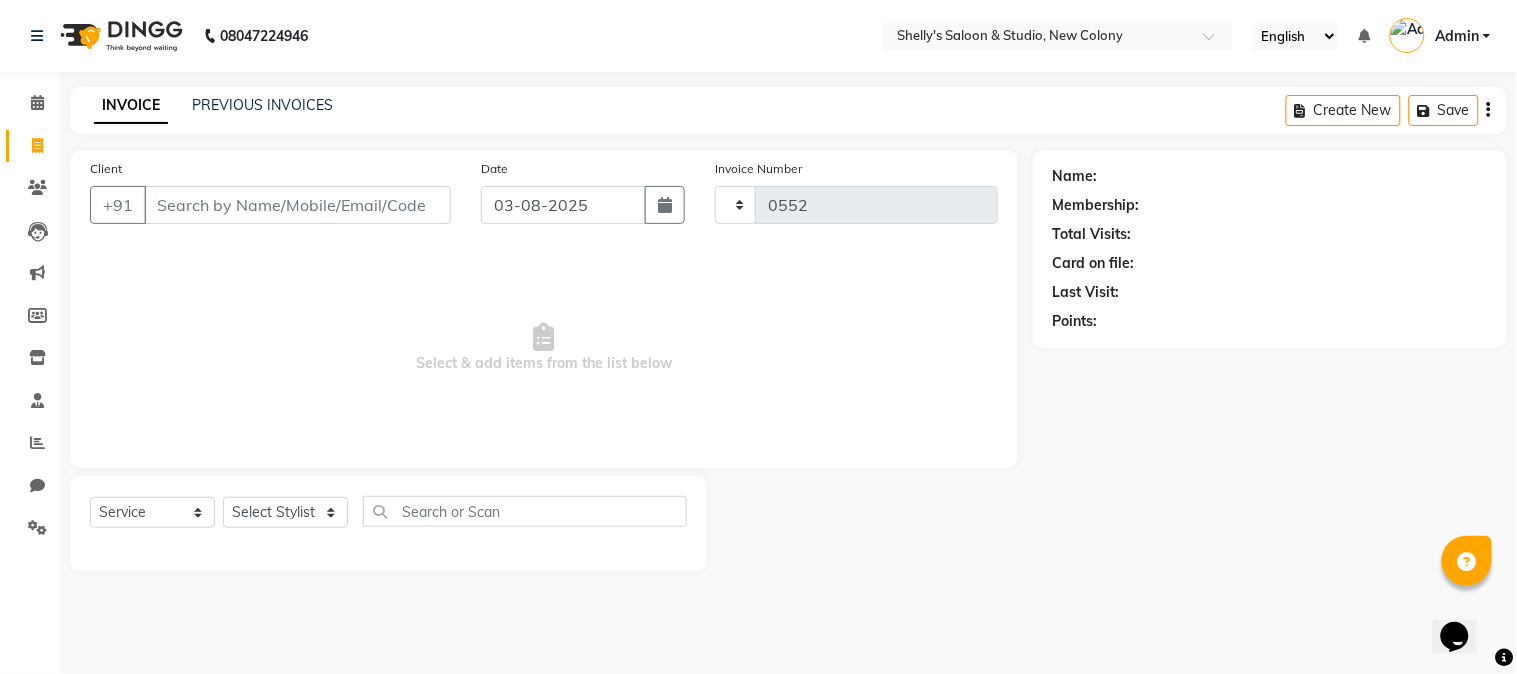 select on "7536" 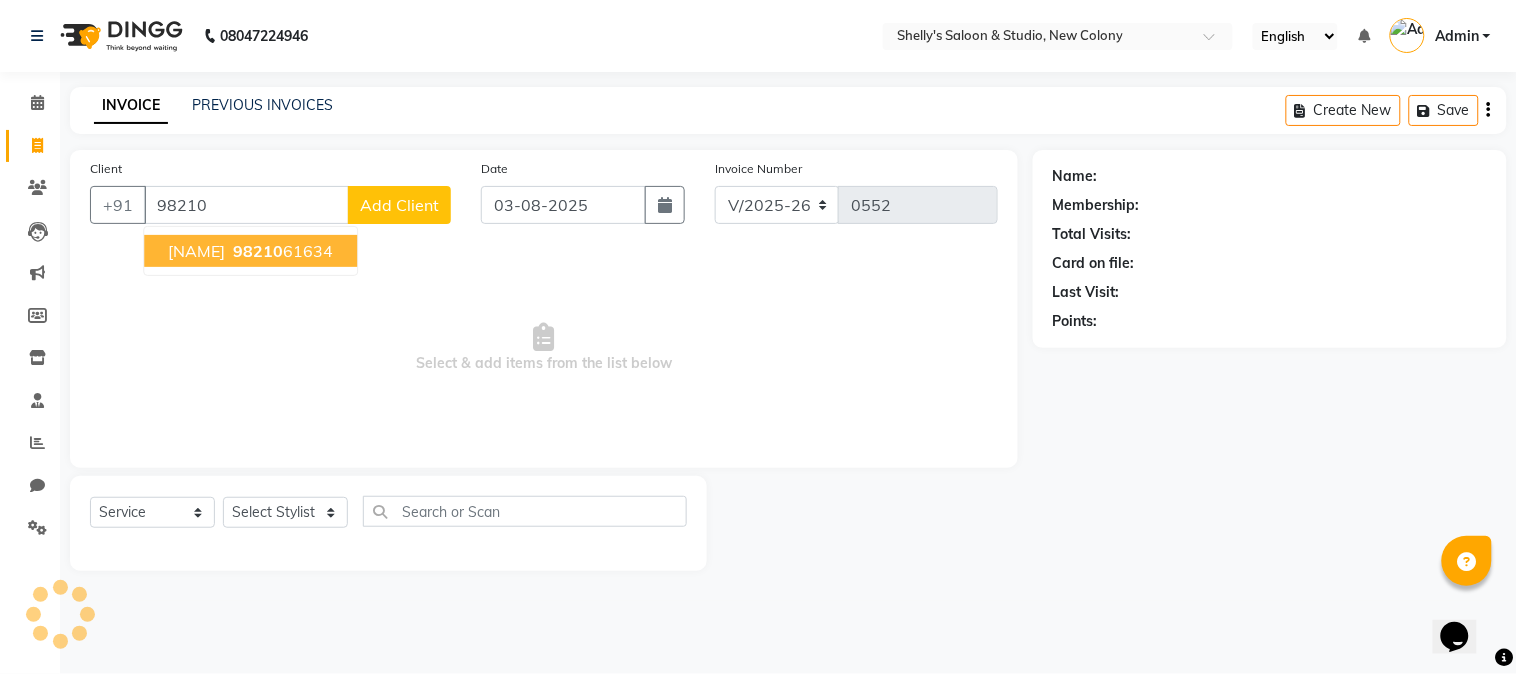 click on "[NAME]" at bounding box center (196, 251) 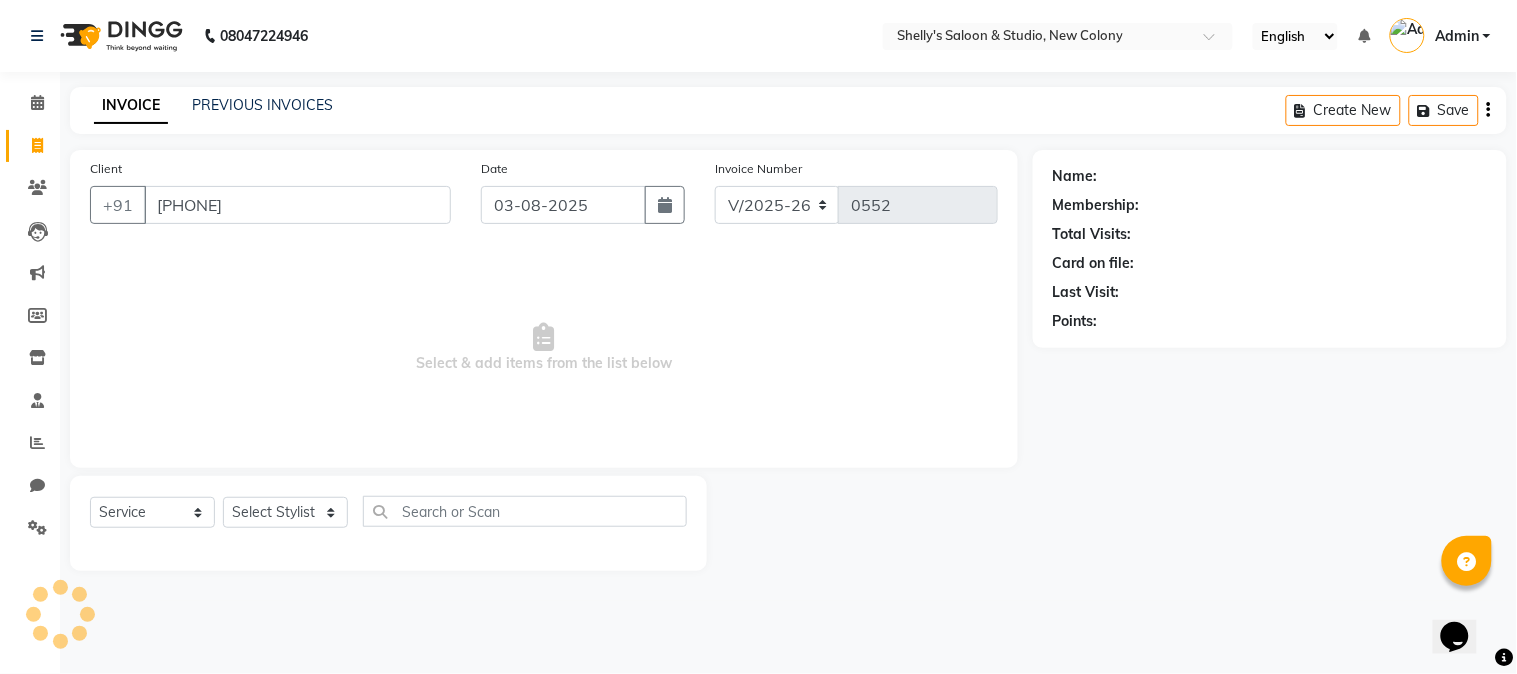 type on "[PHONE]" 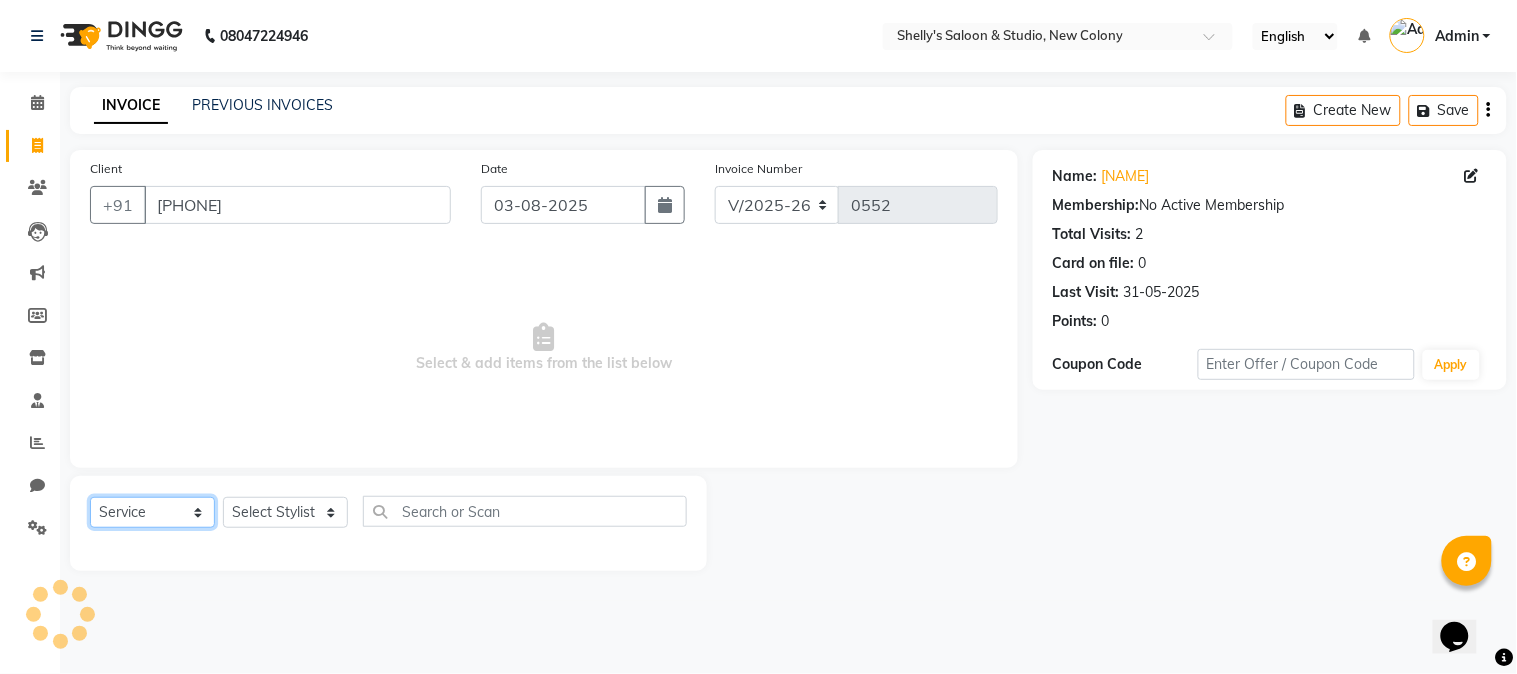 click on "Select  Service  Product  Membership  Package Voucher Prepaid Gift Card" 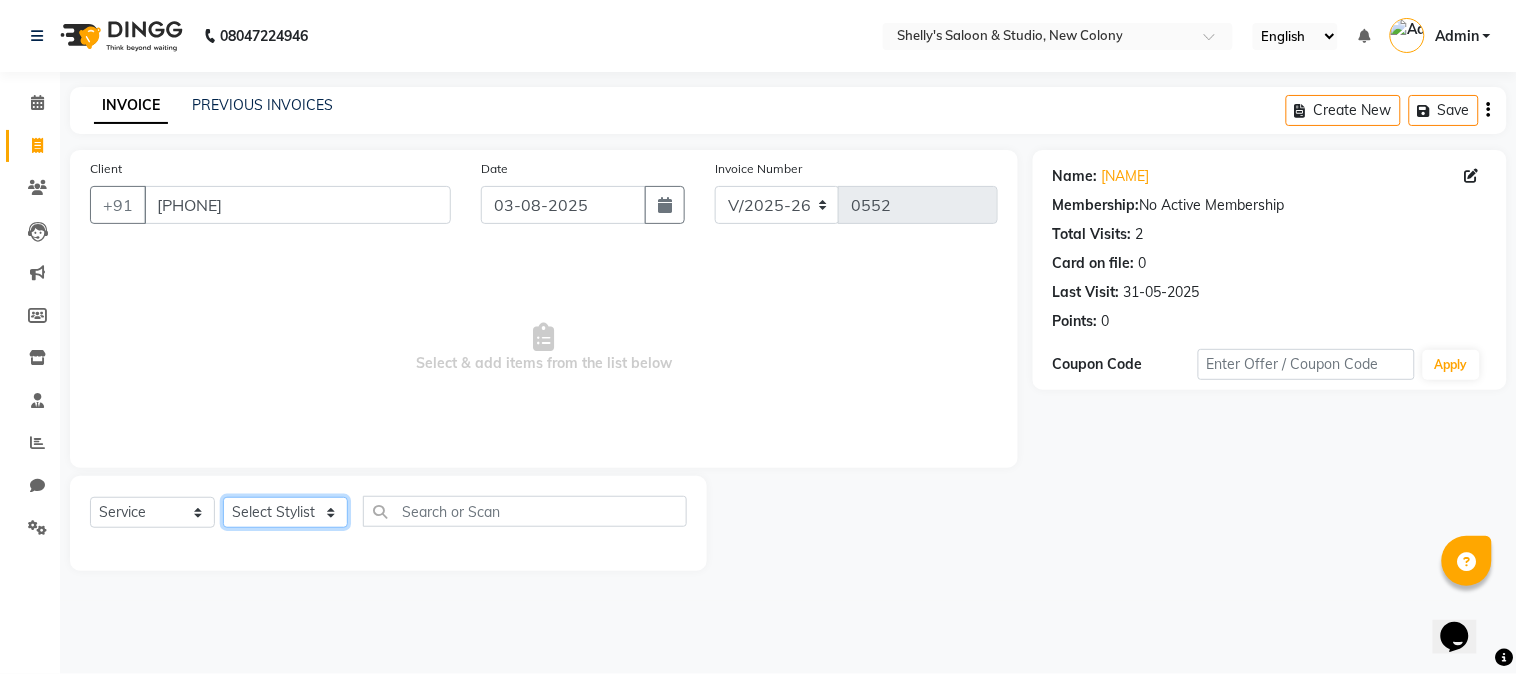 click on "Select Stylist [NAME] [NAME] [NAME] [NAME] [NAME] [NAME] [NAME] [NAME]" 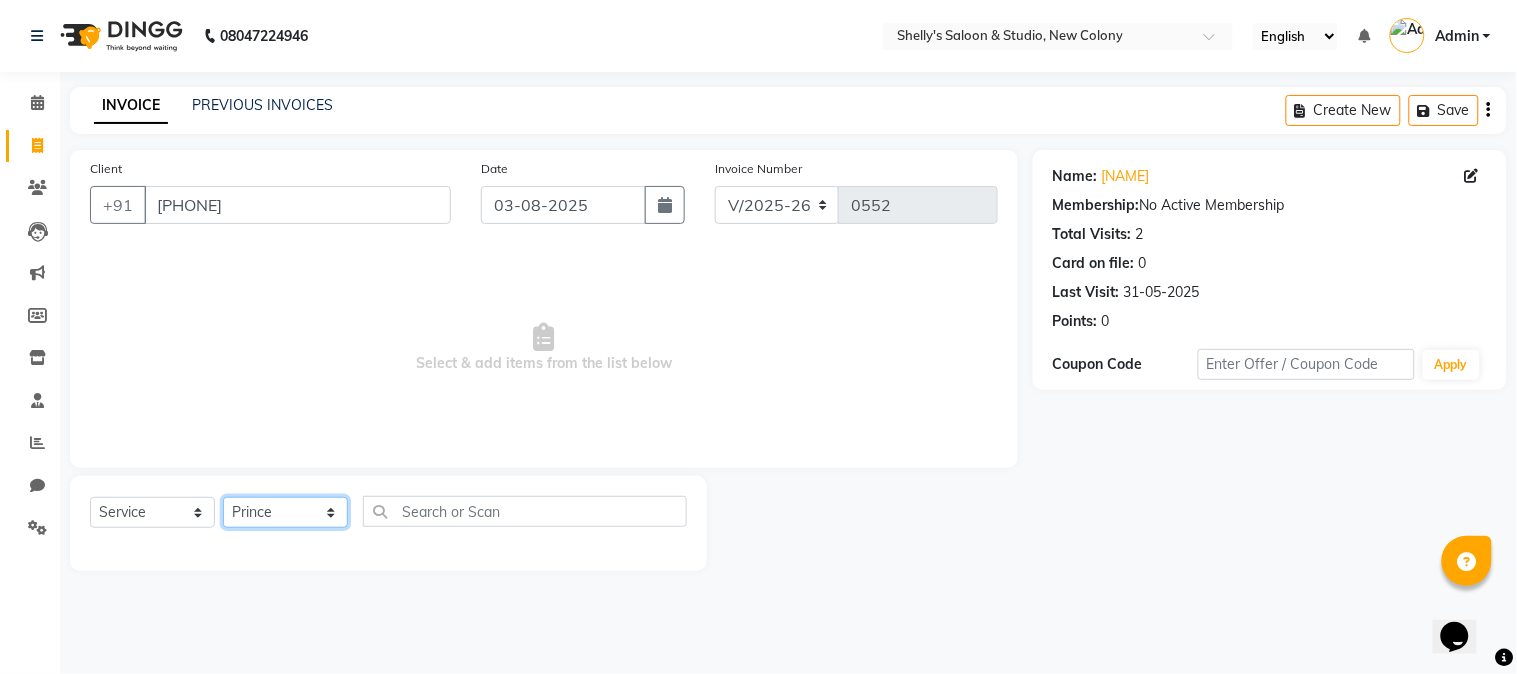 click on "Select Stylist [NAME] [NAME] [NAME] [NAME] [NAME] [NAME] [NAME] [NAME]" 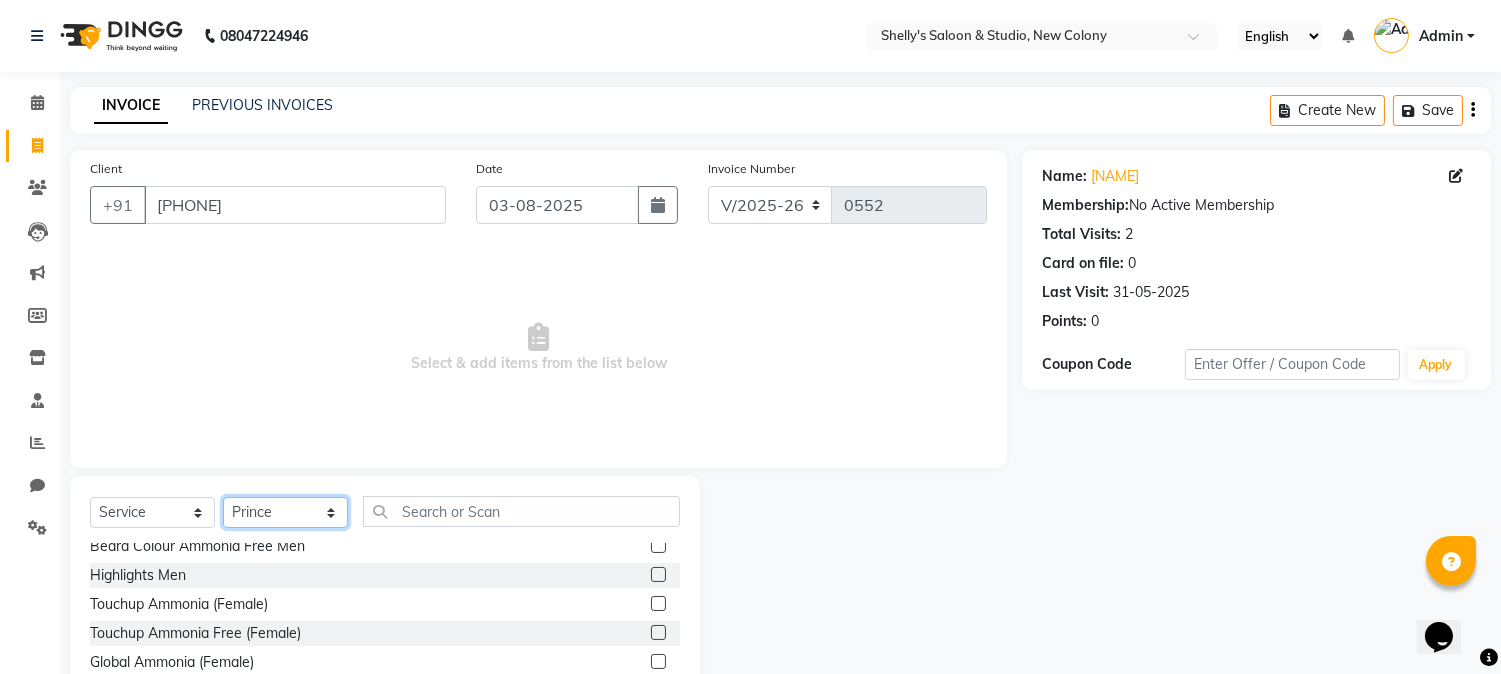 scroll, scrollTop: 888, scrollLeft: 0, axis: vertical 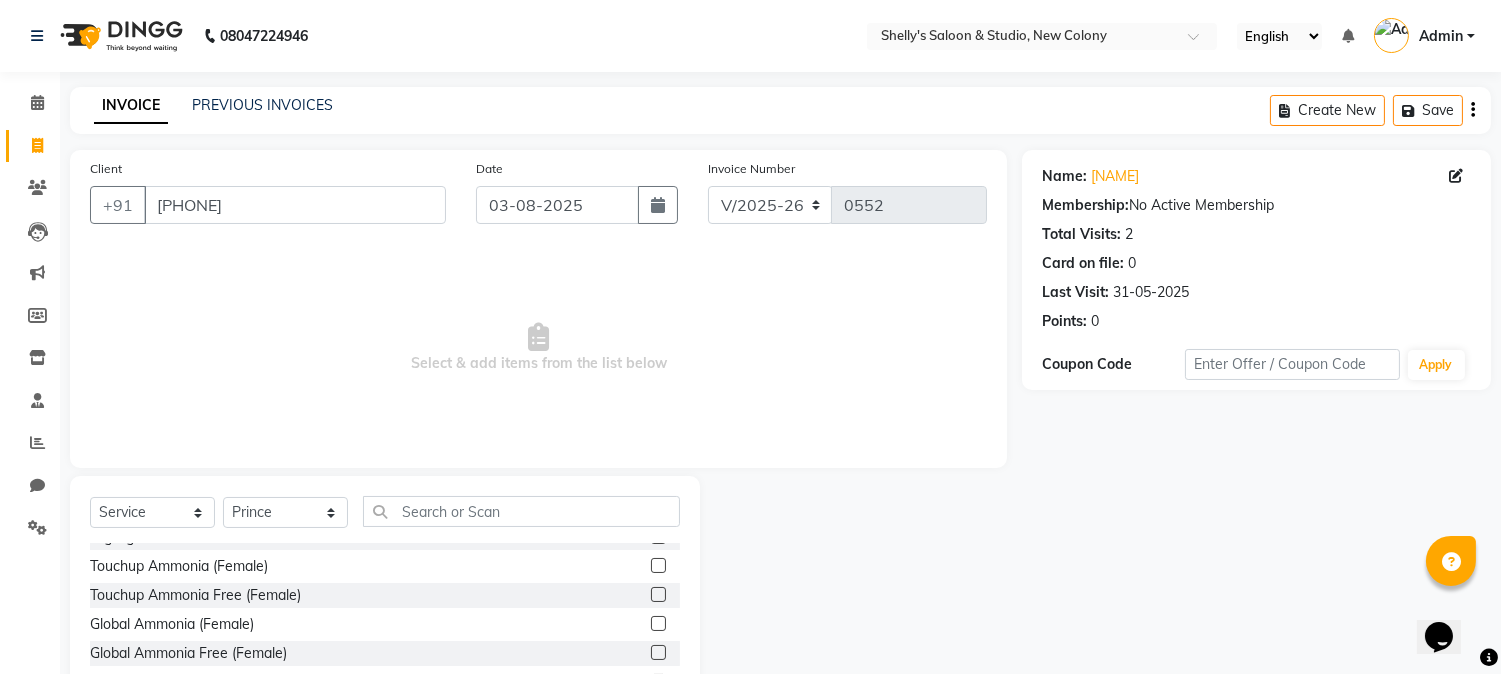 click 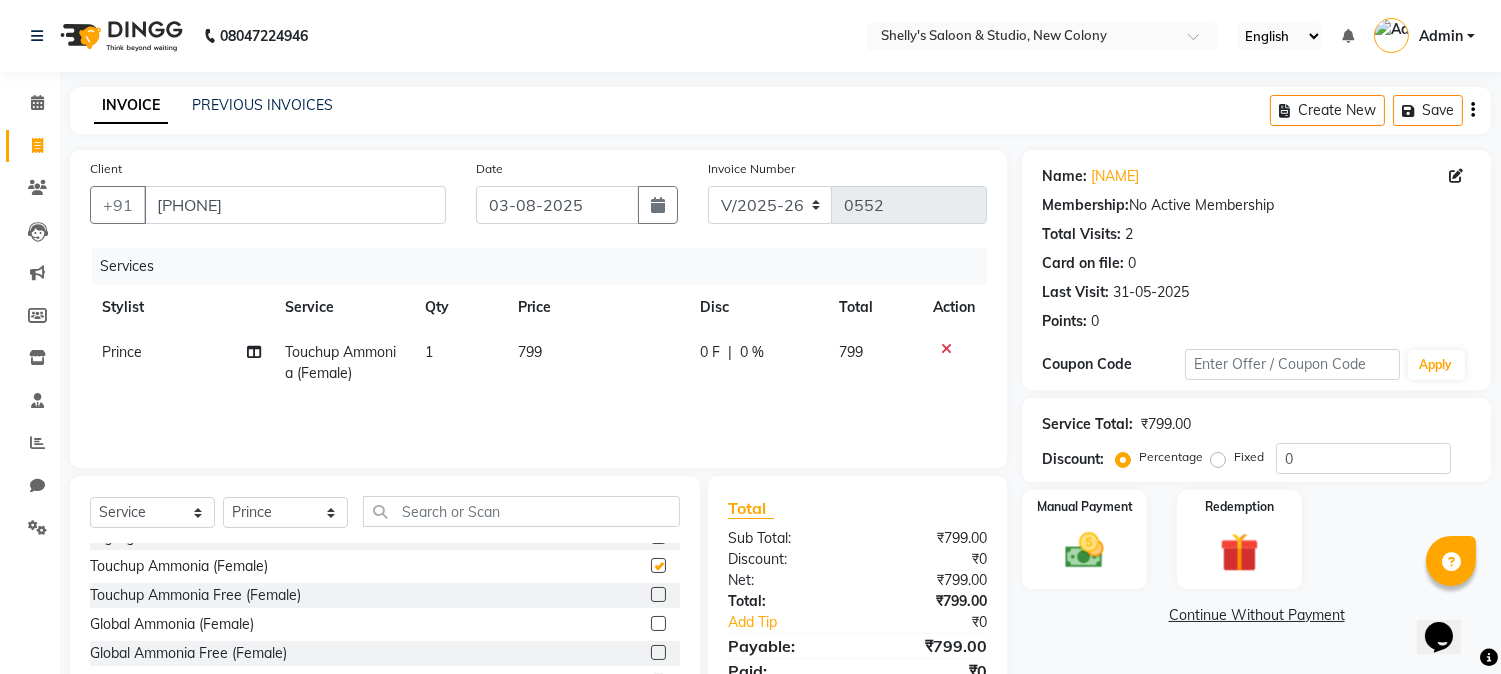 checkbox on "false" 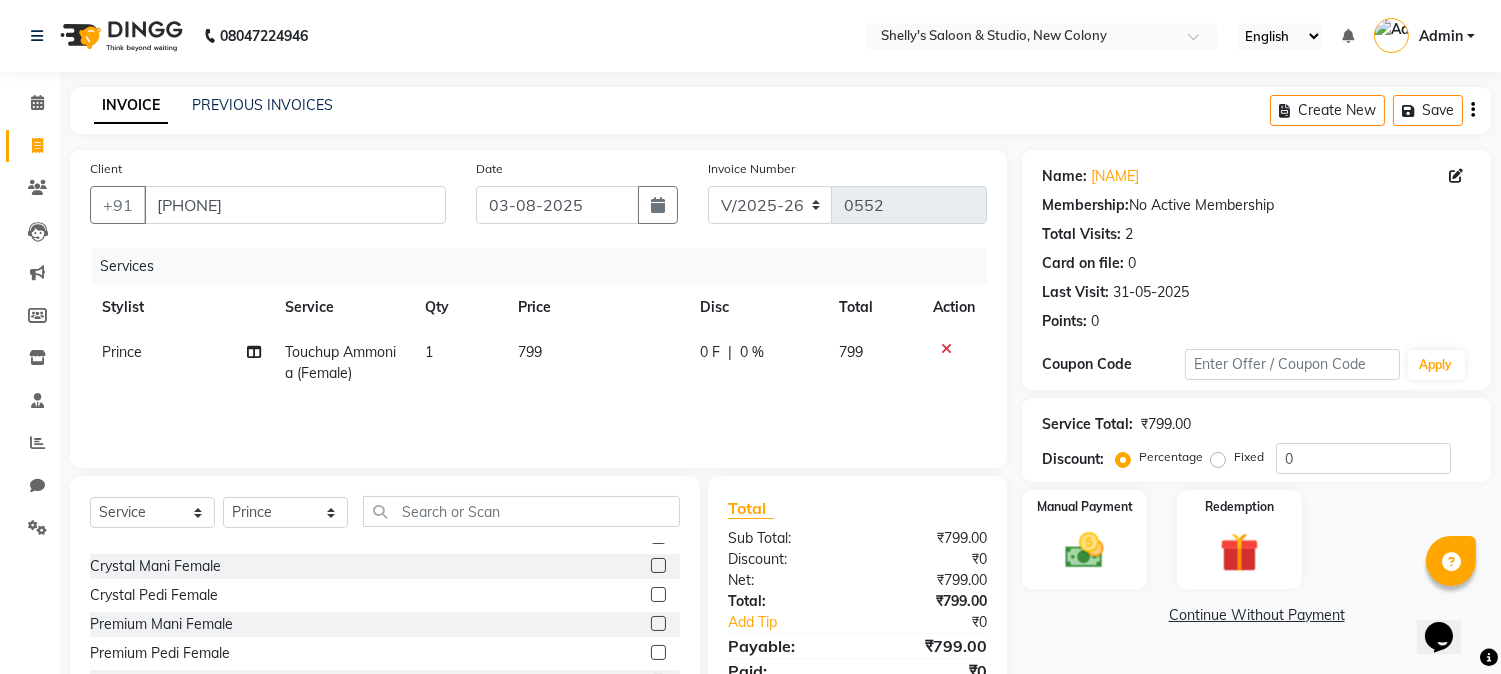 scroll, scrollTop: 1666, scrollLeft: 0, axis: vertical 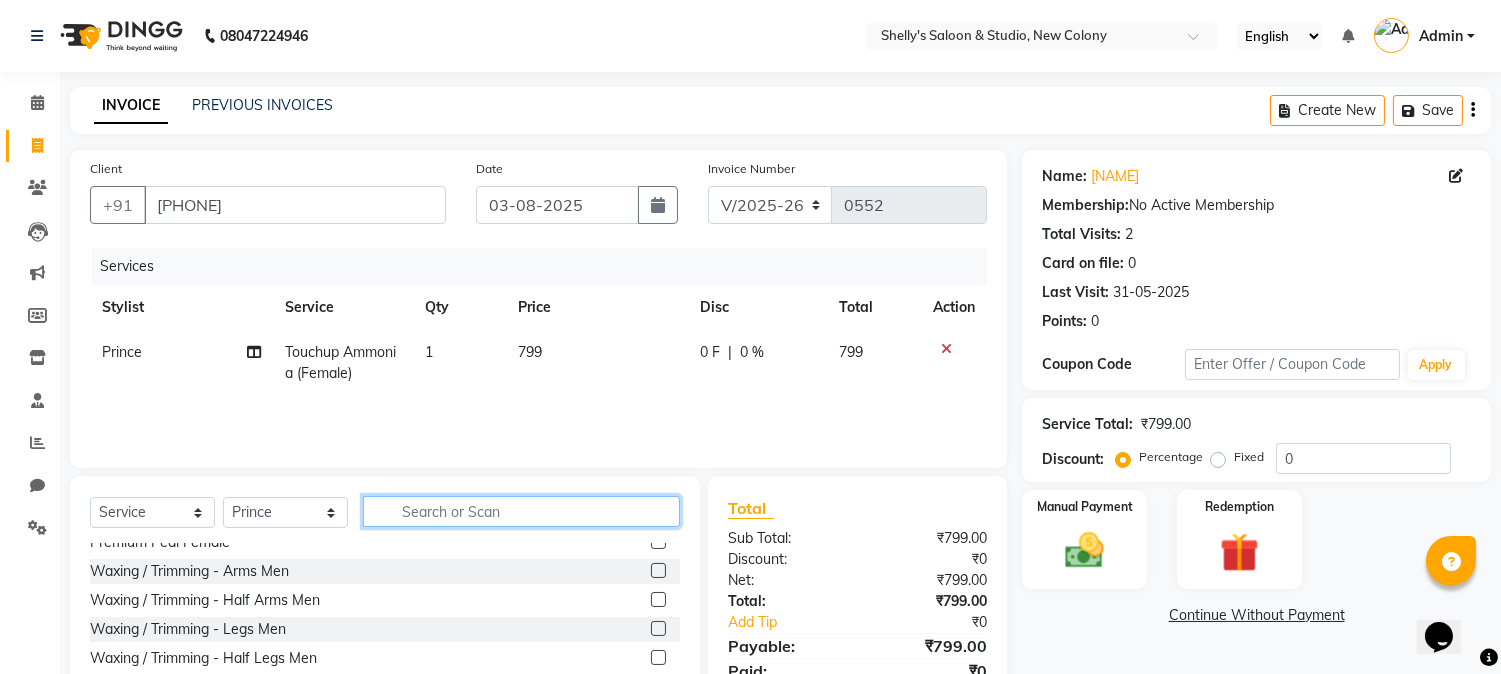 click 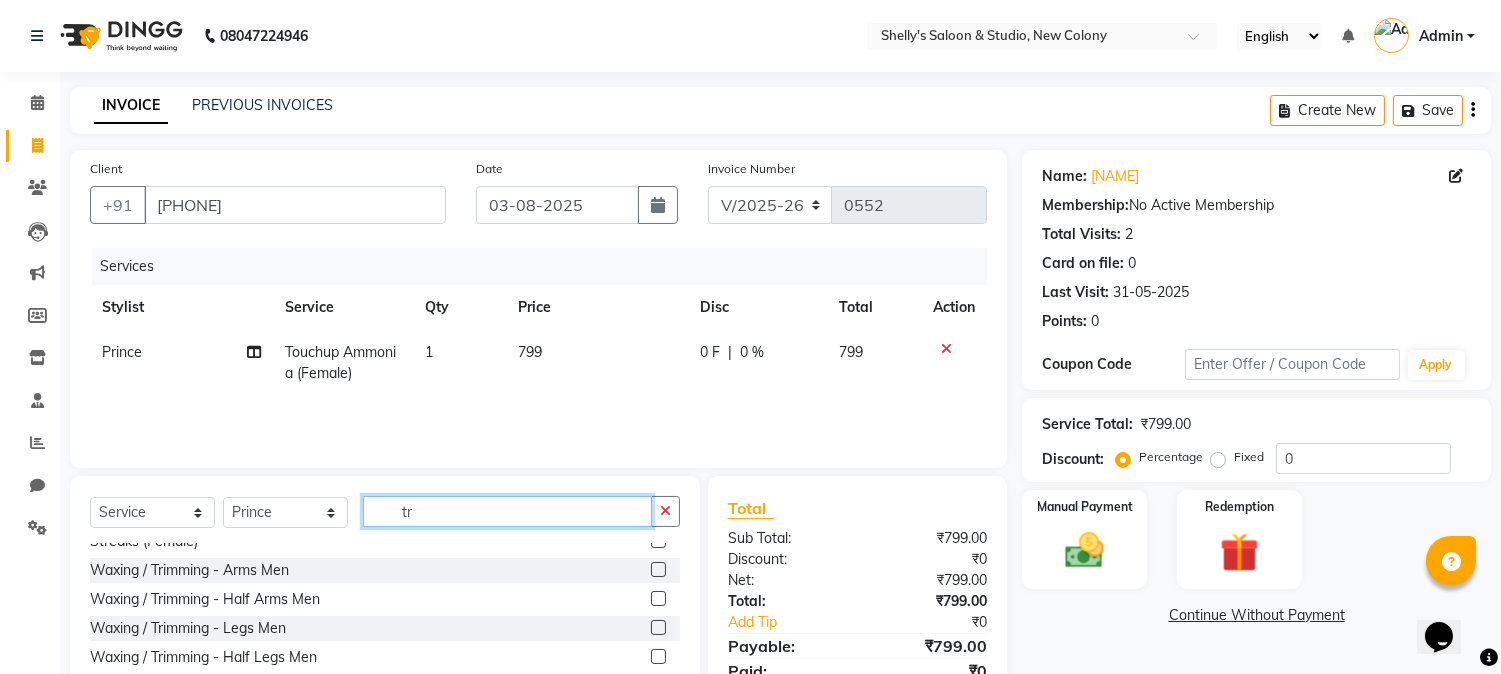 scroll, scrollTop: 0, scrollLeft: 0, axis: both 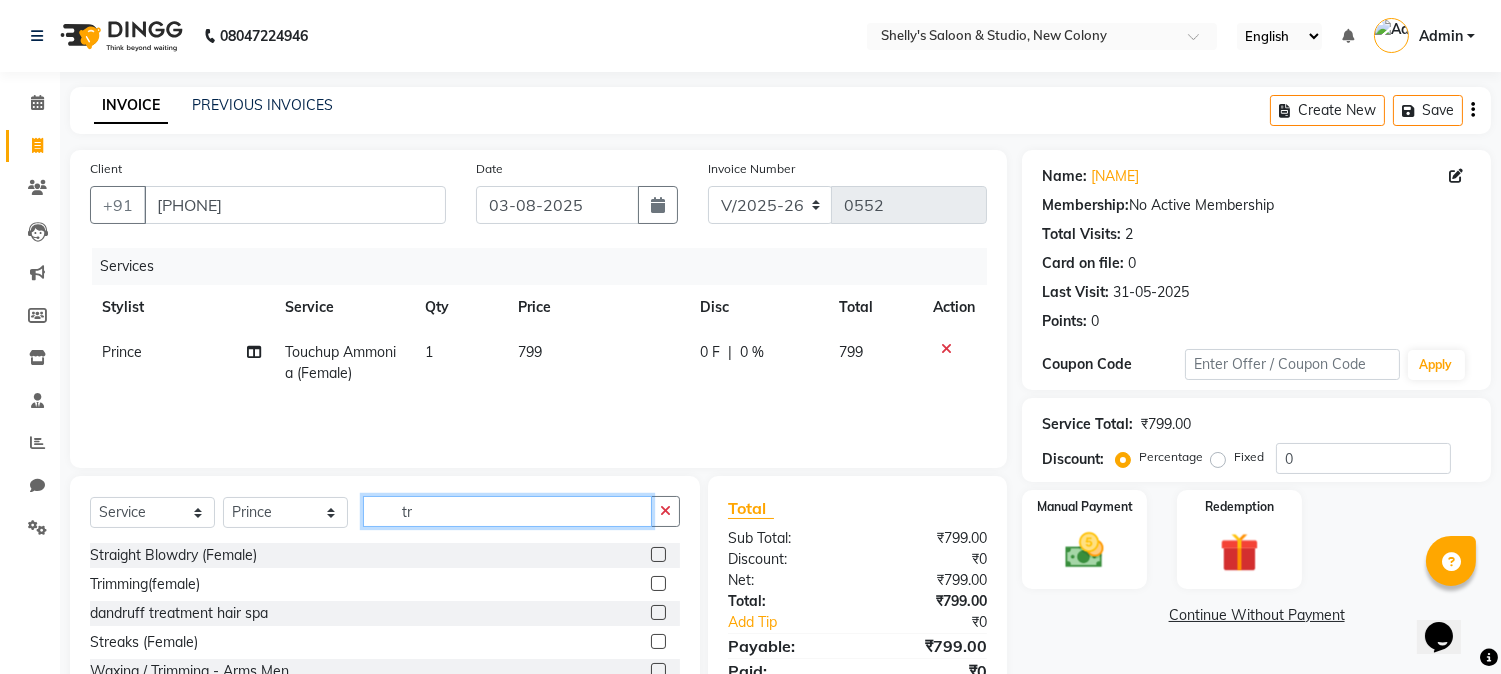 type on "tr" 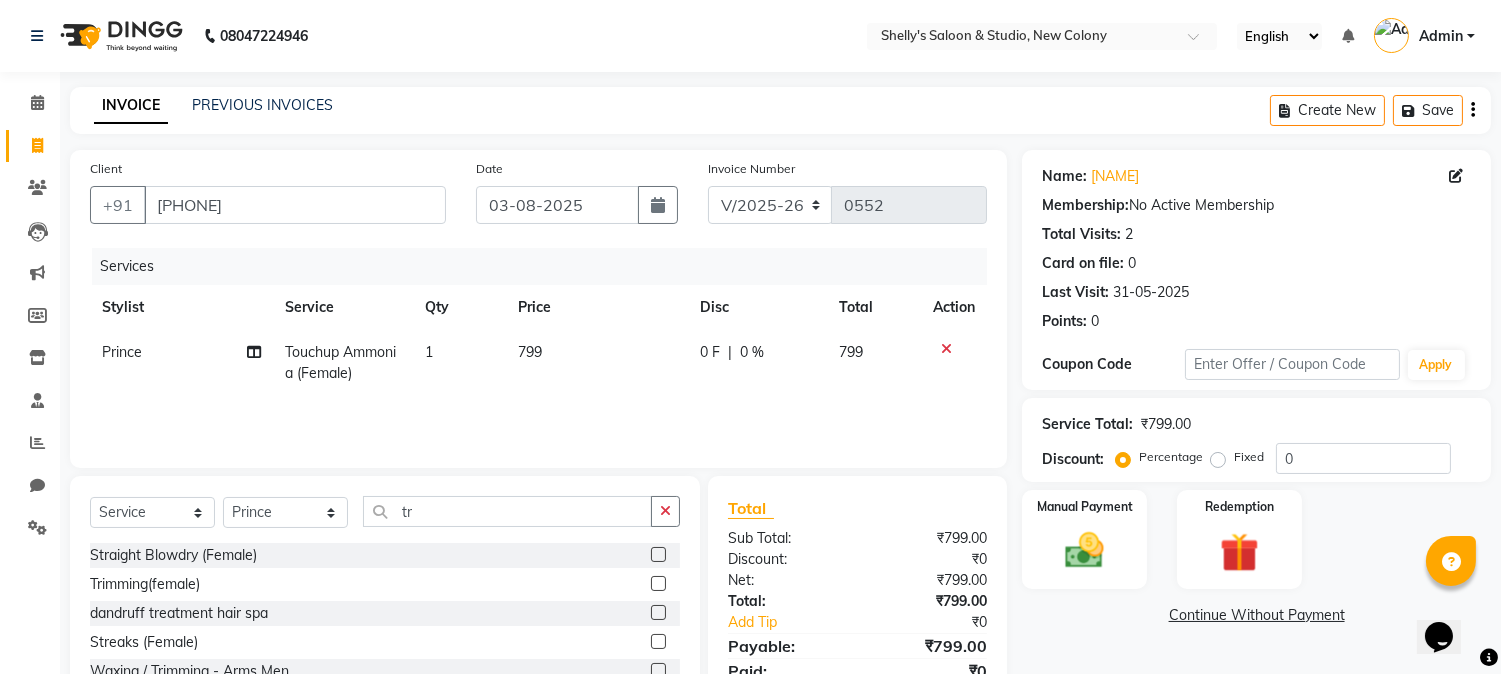 click 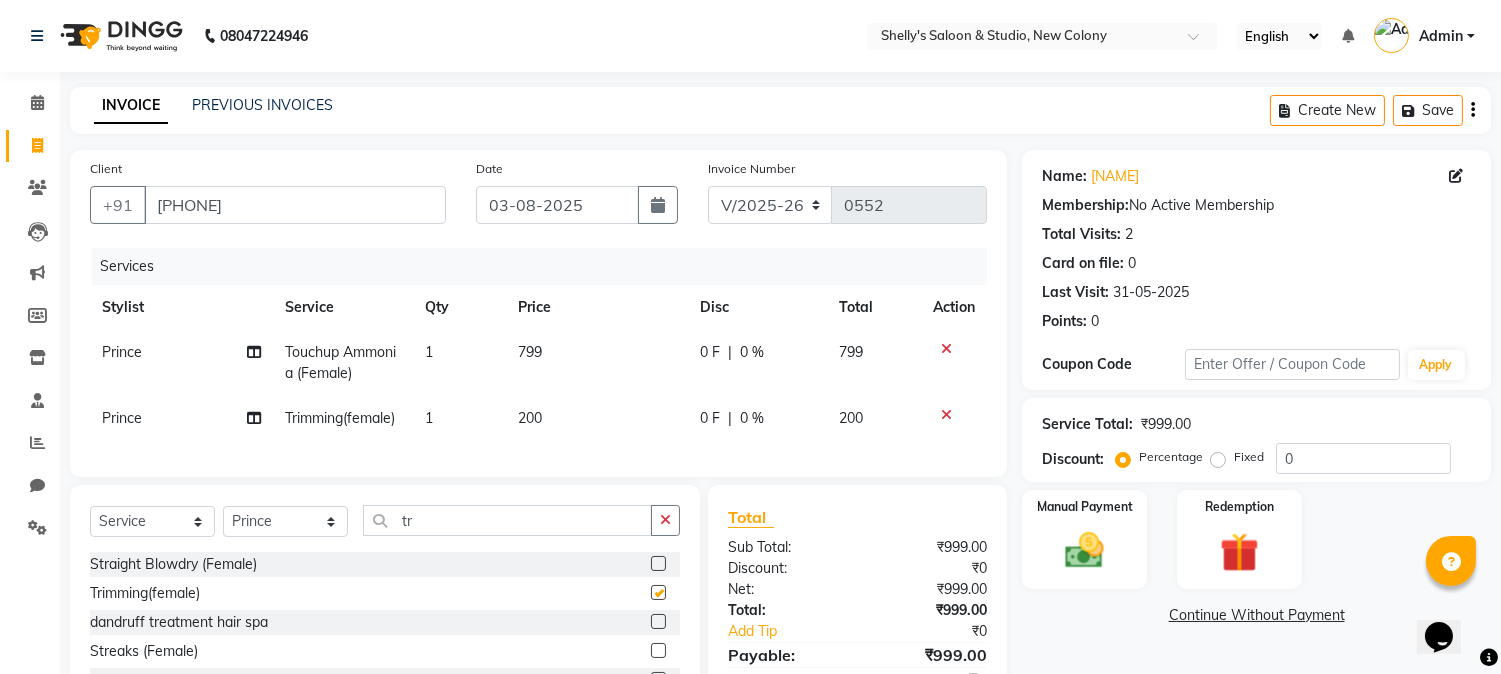 checkbox on "false" 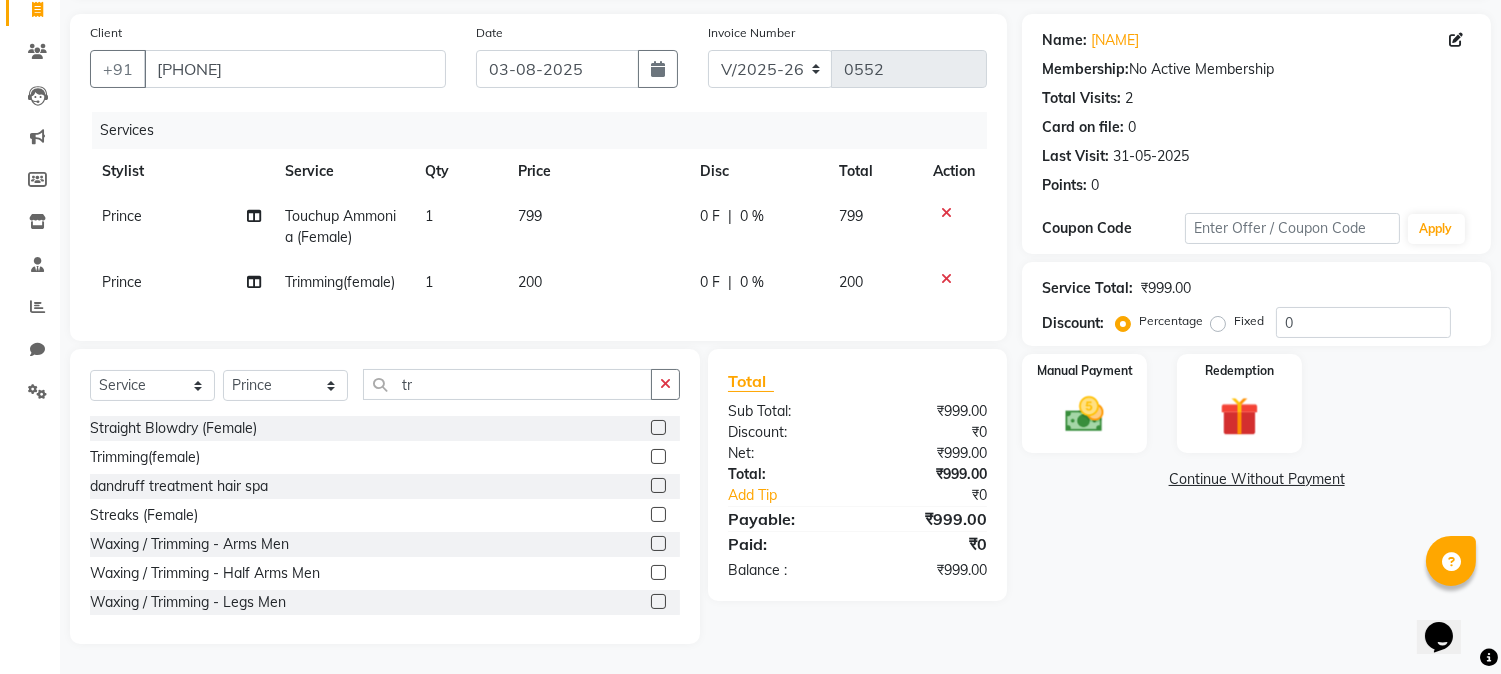 scroll, scrollTop: 152, scrollLeft: 0, axis: vertical 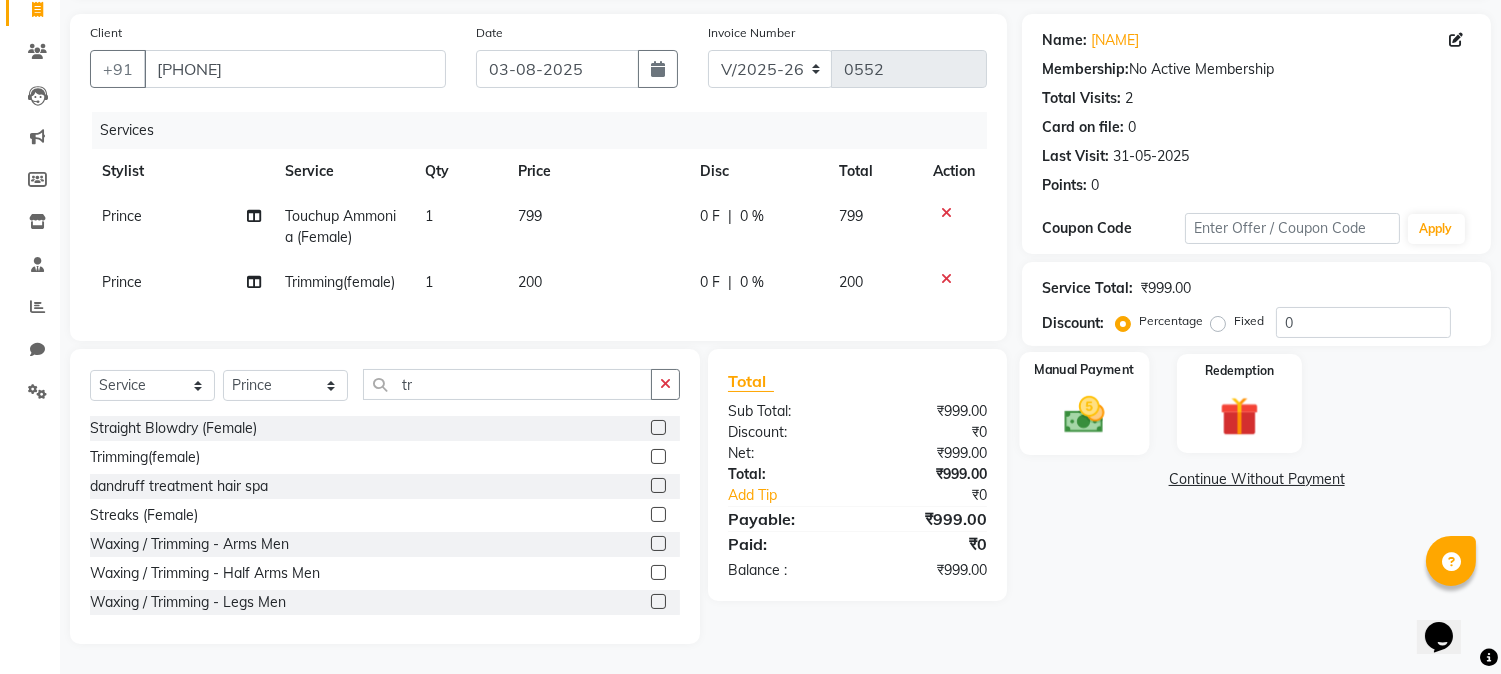 click 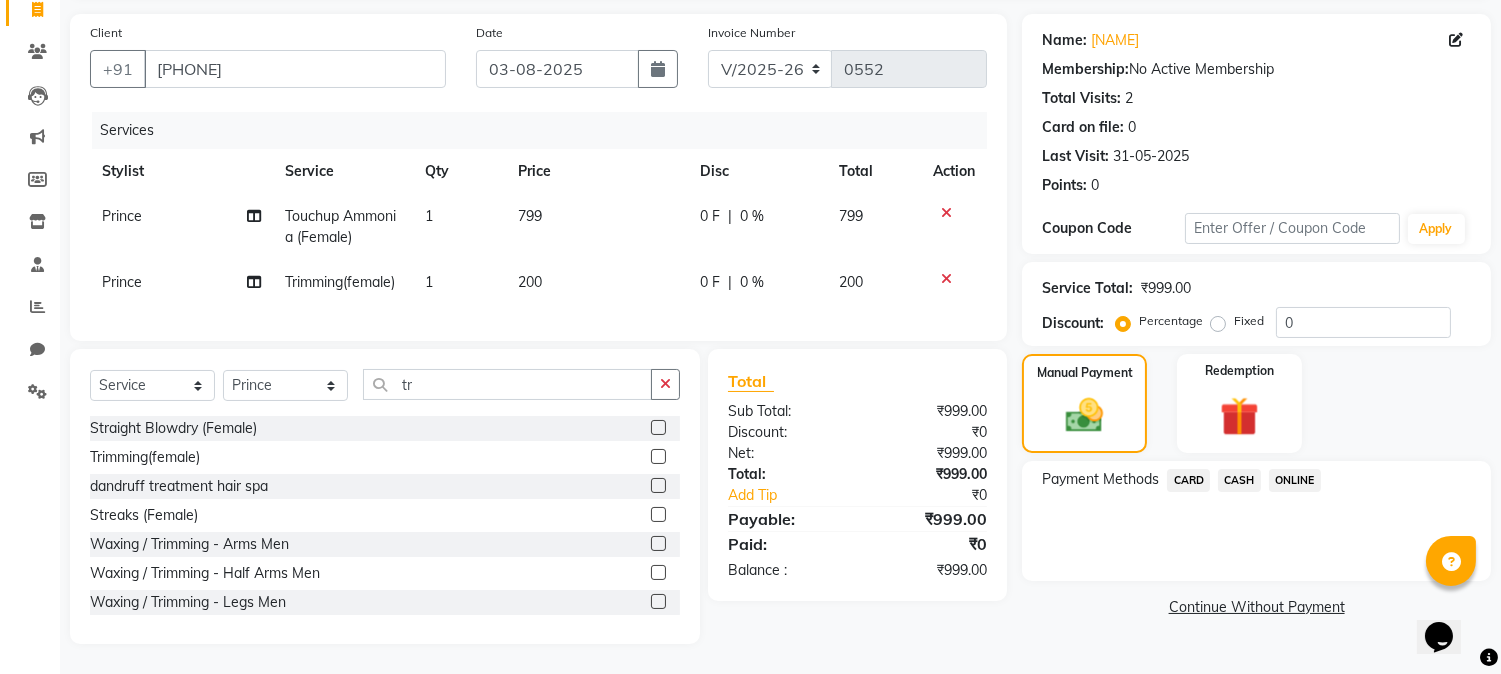 click on "ONLINE" 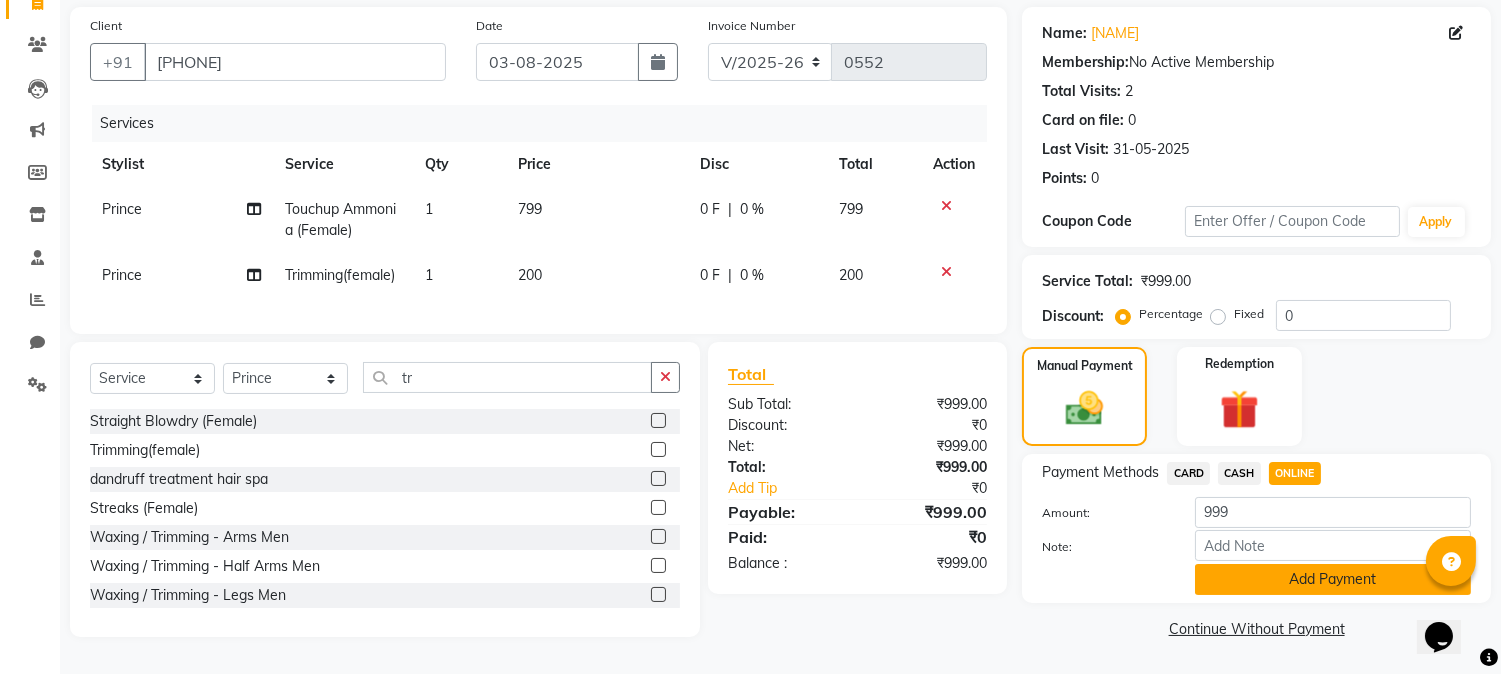 click on "Add Payment" 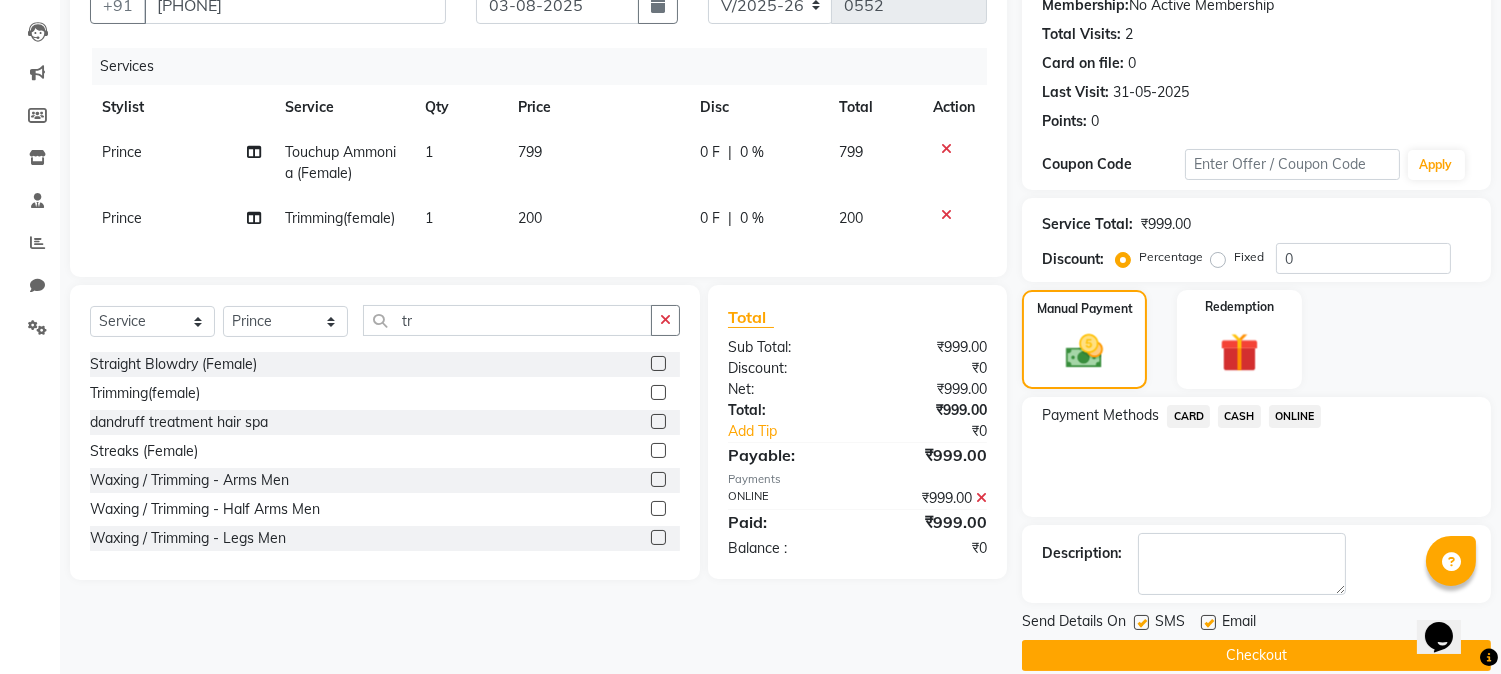 scroll, scrollTop: 225, scrollLeft: 0, axis: vertical 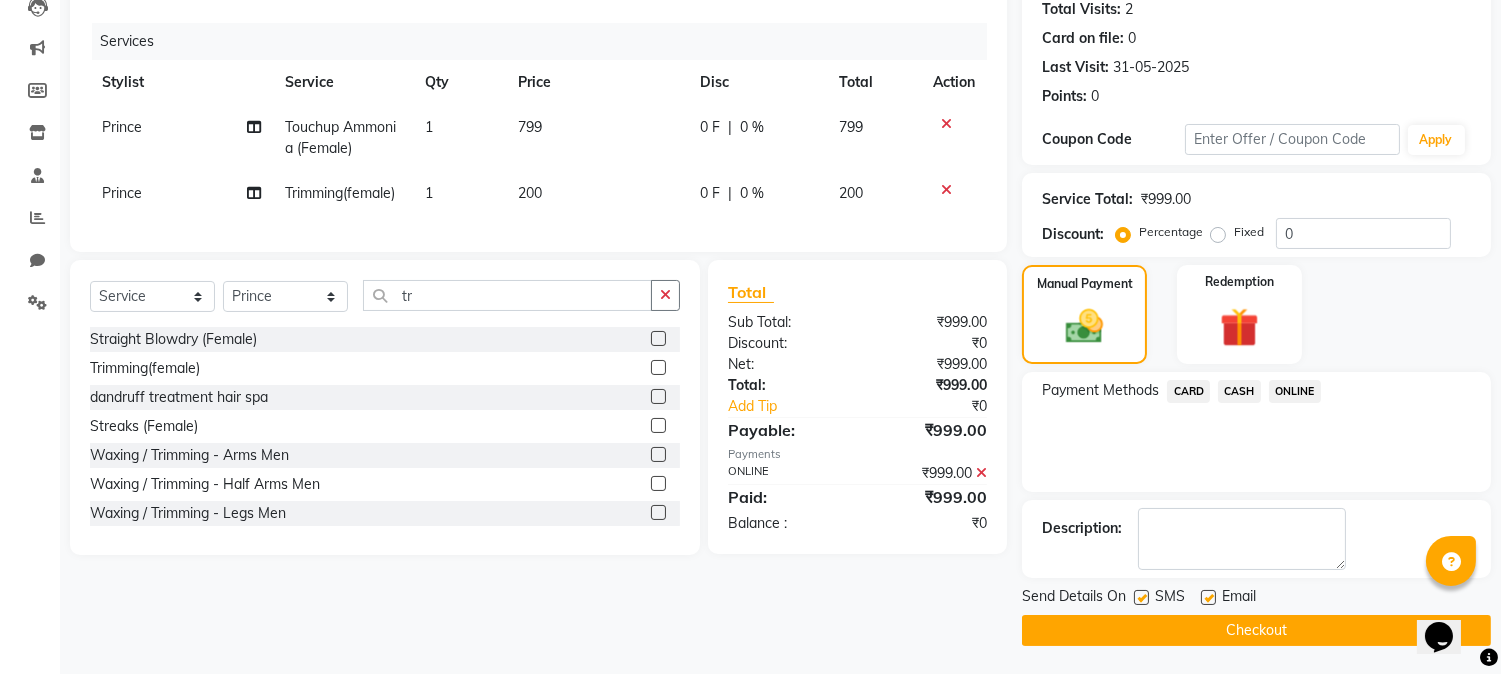 click on "Checkout" 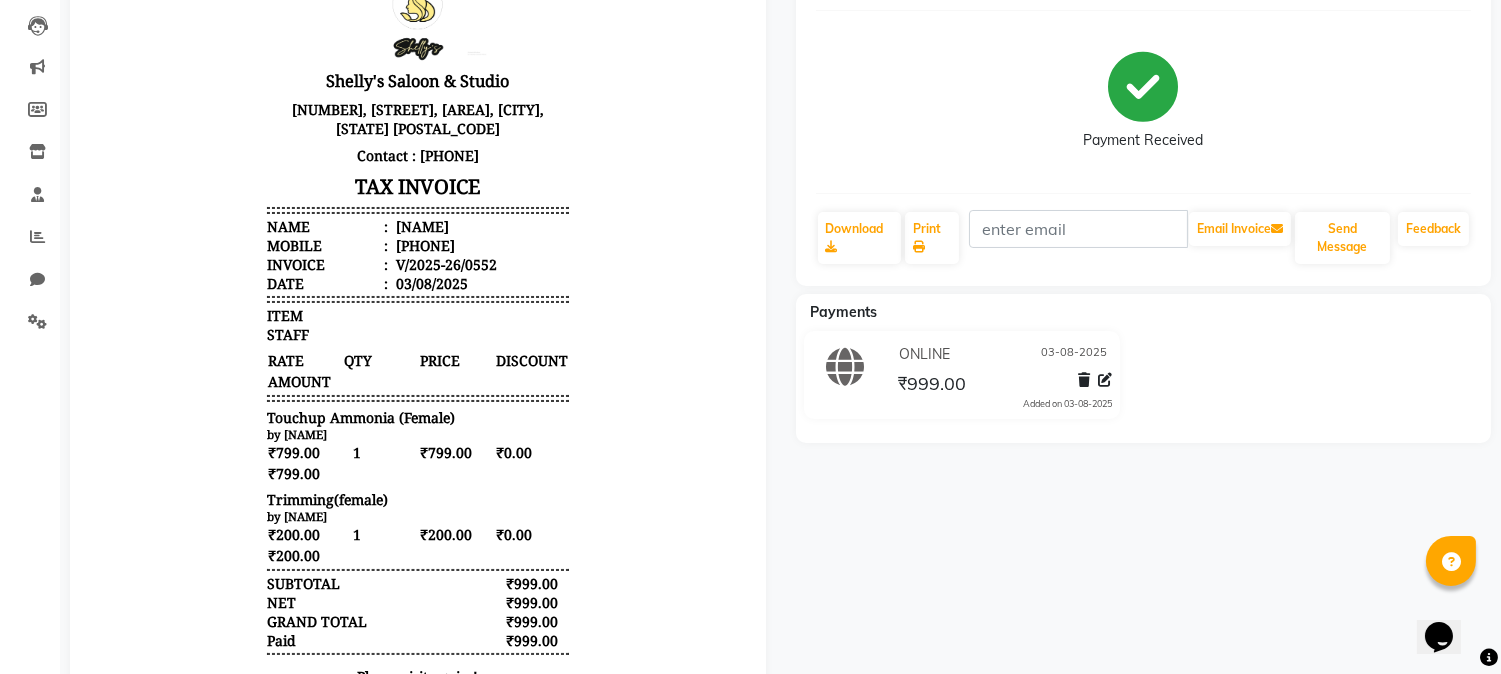 scroll, scrollTop: 0, scrollLeft: 0, axis: both 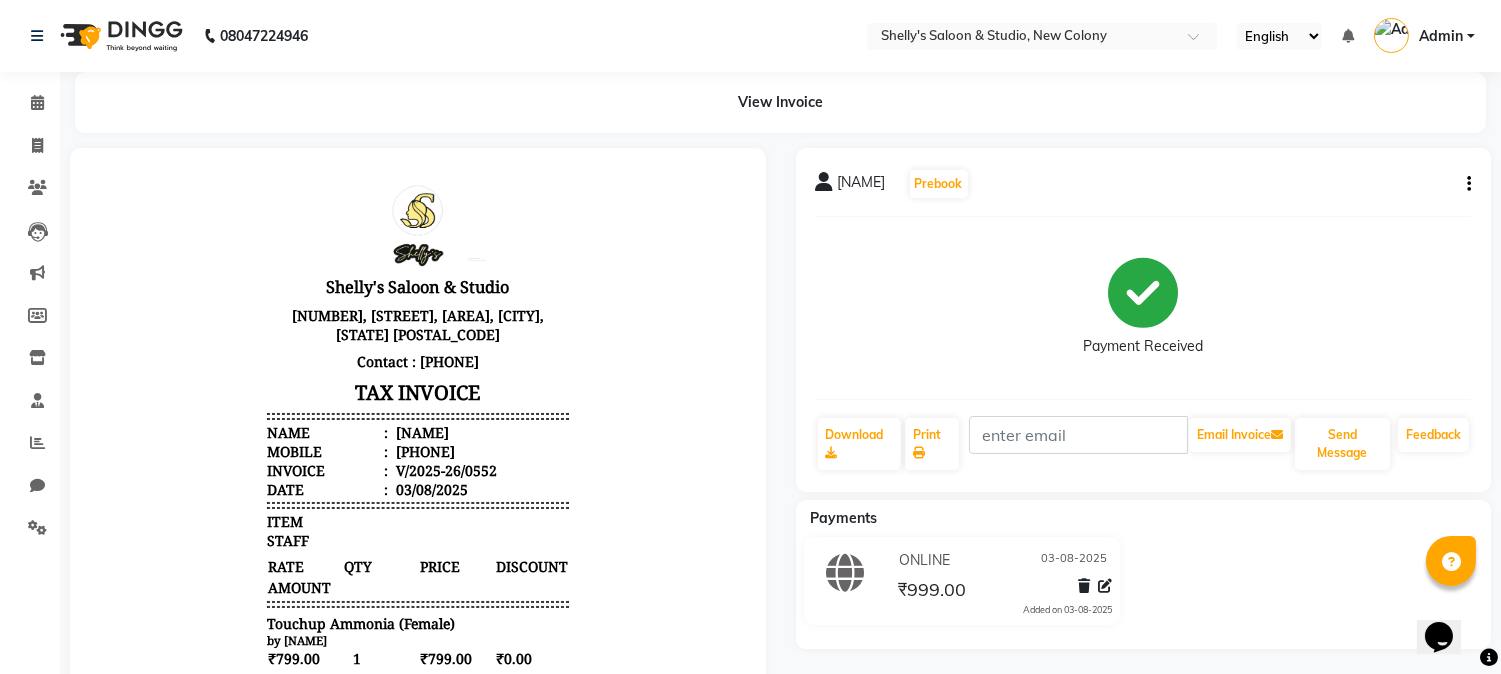 click on "View Invoice" 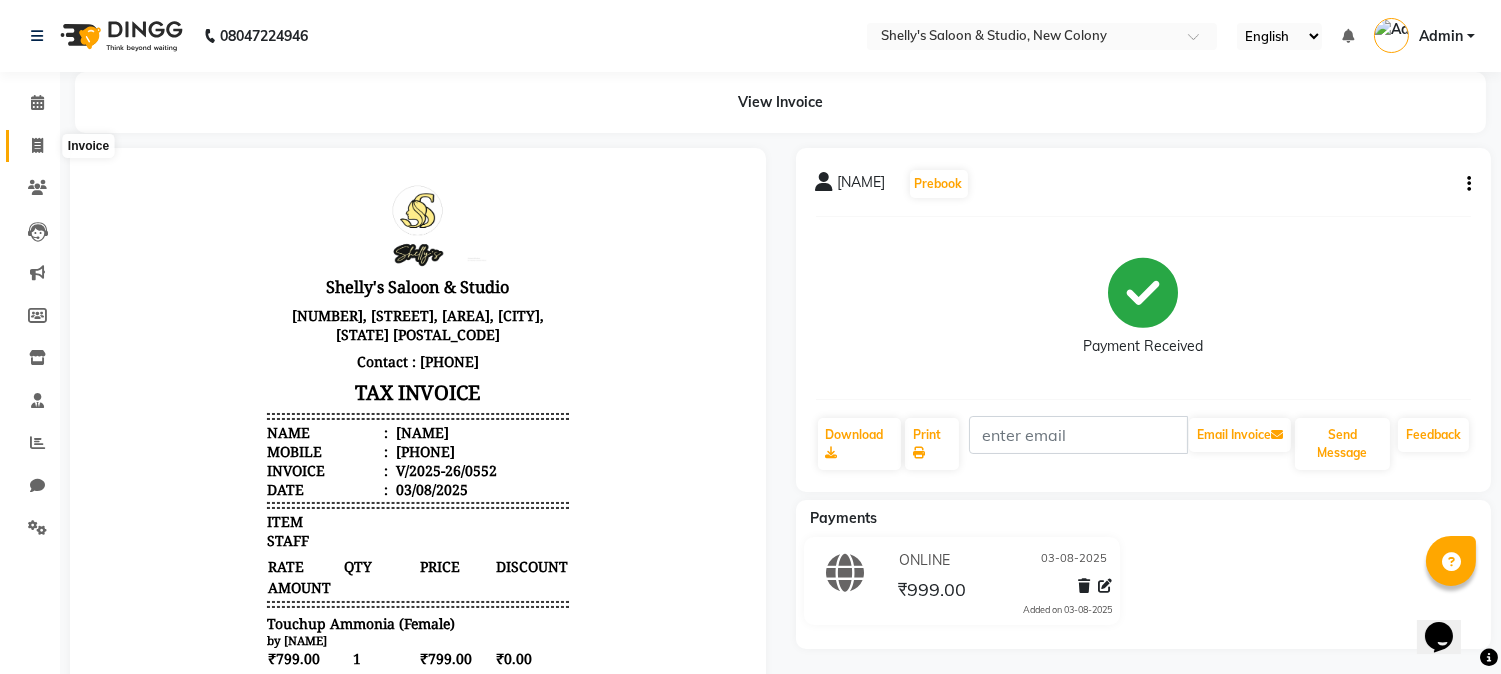 click 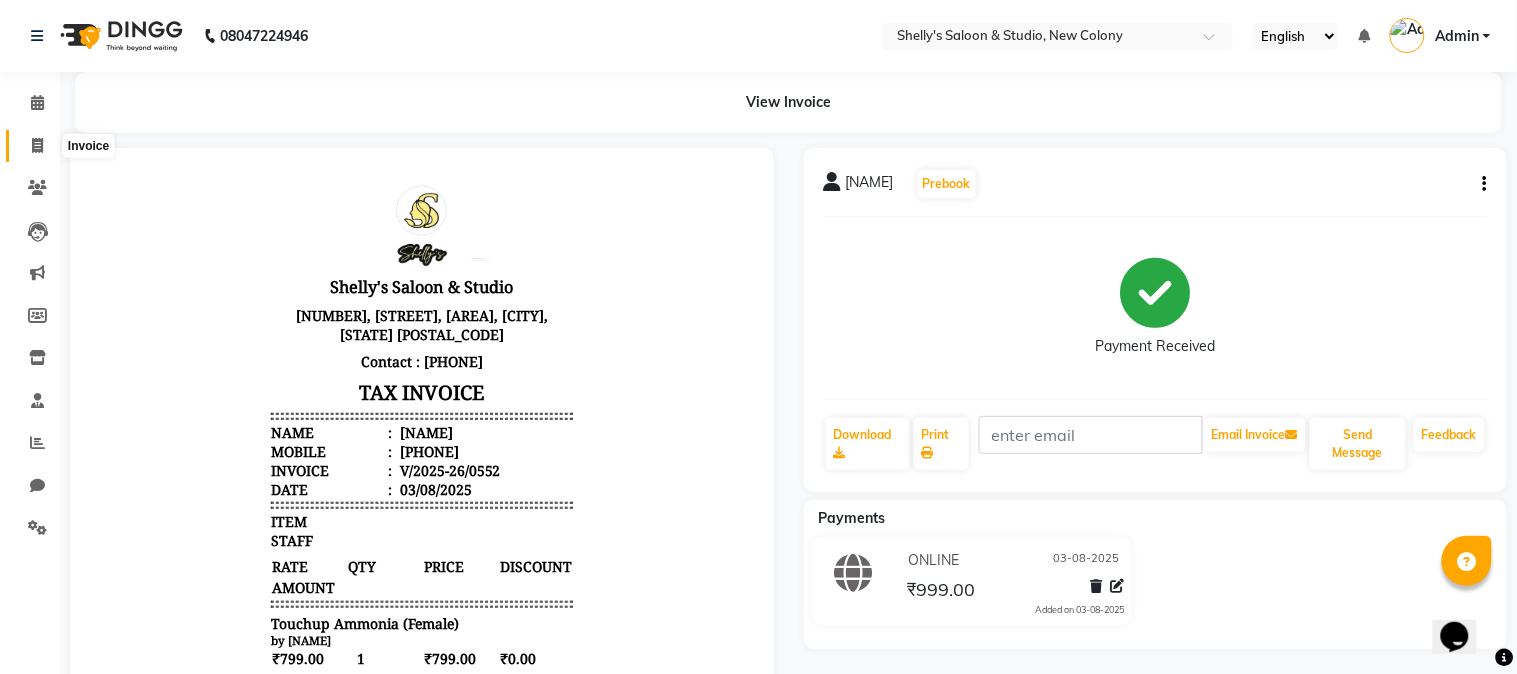 select on "service" 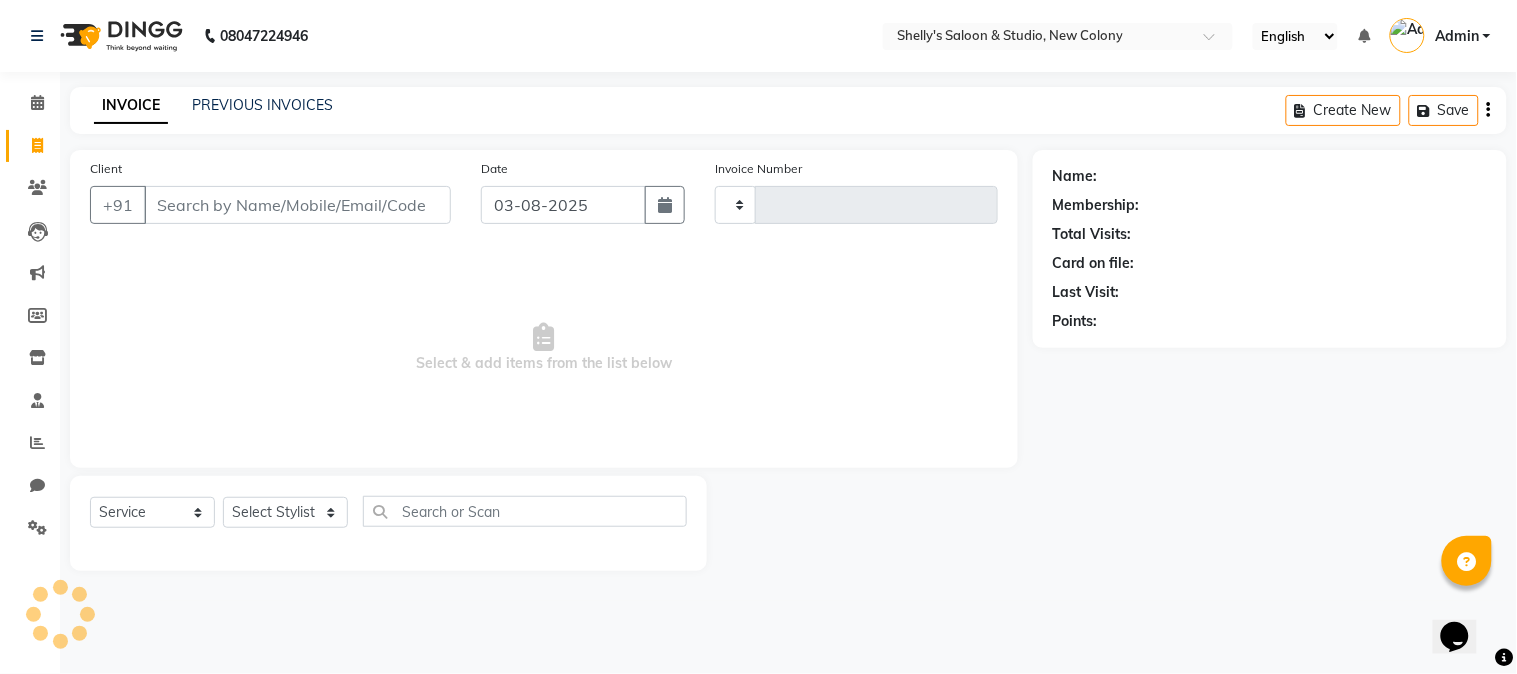 type on "0553" 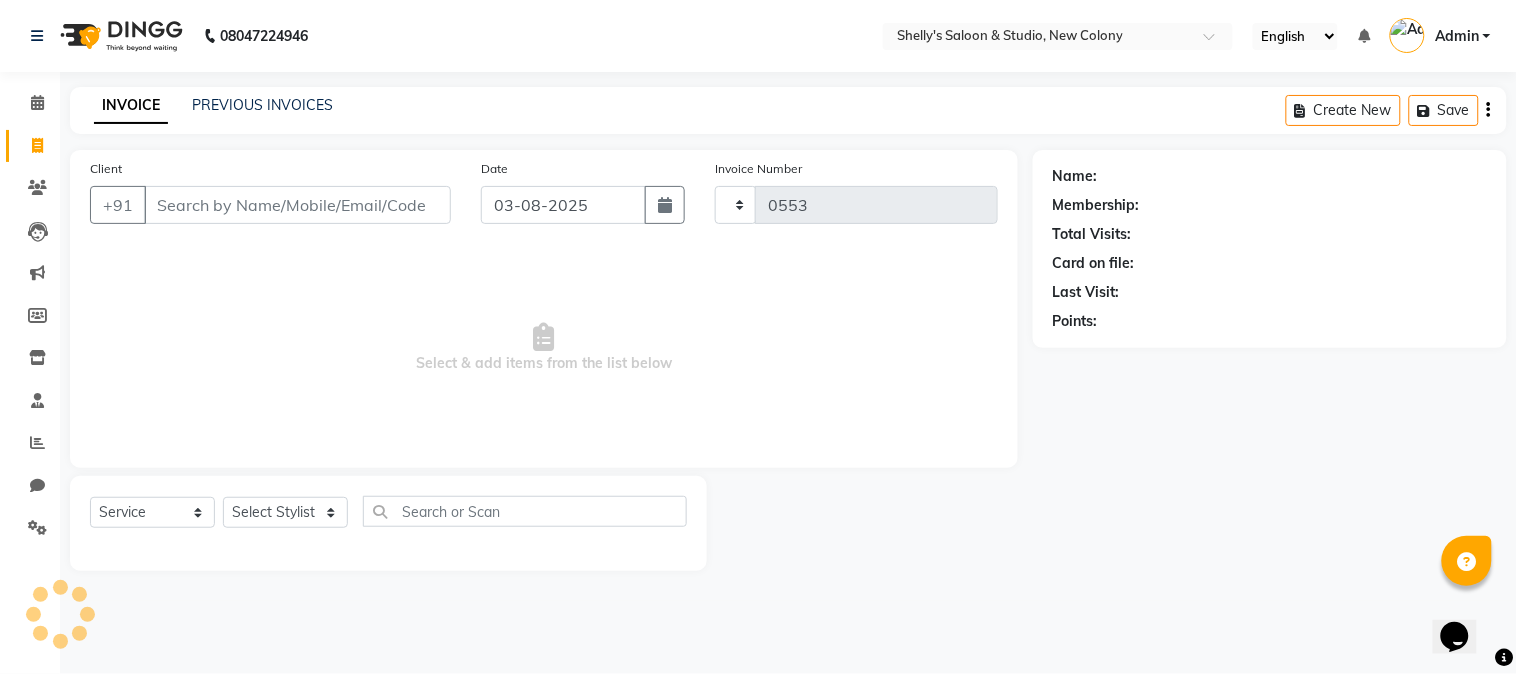 select on "7536" 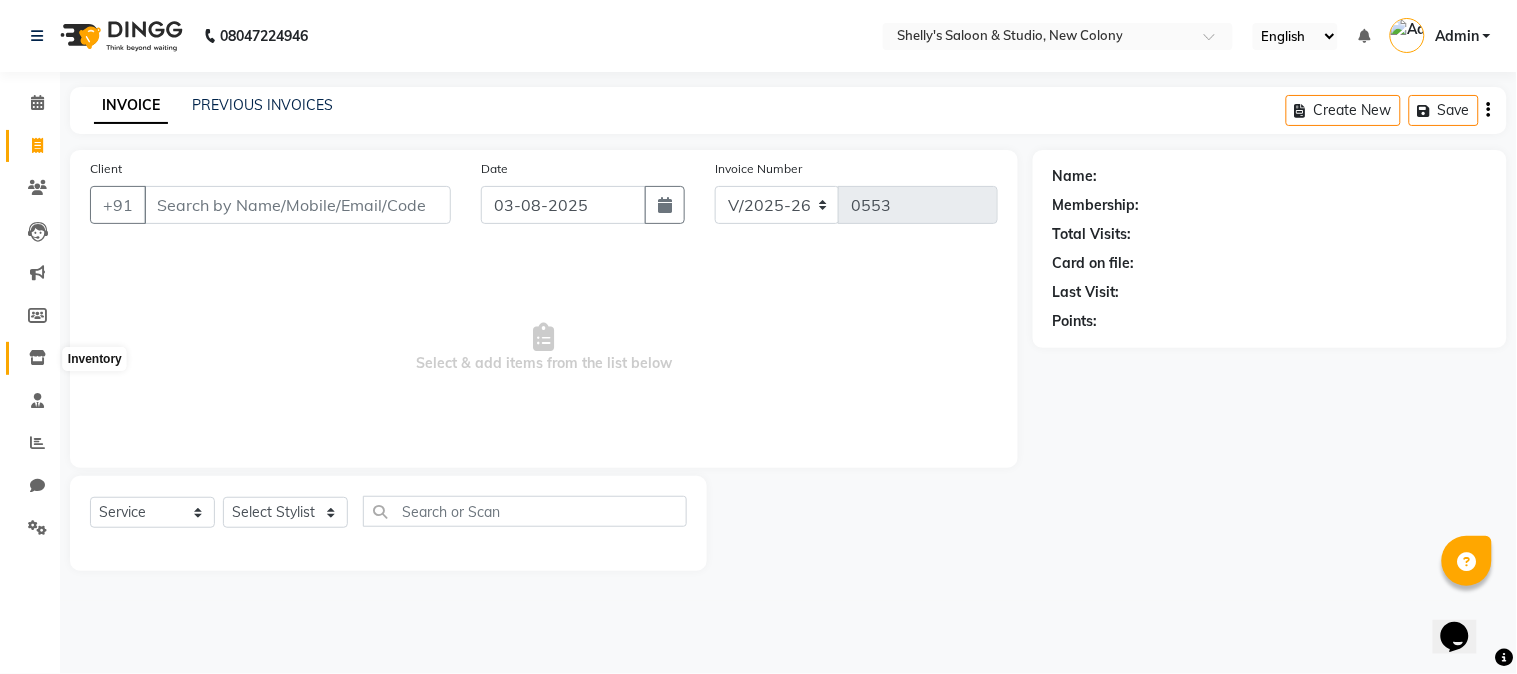 click 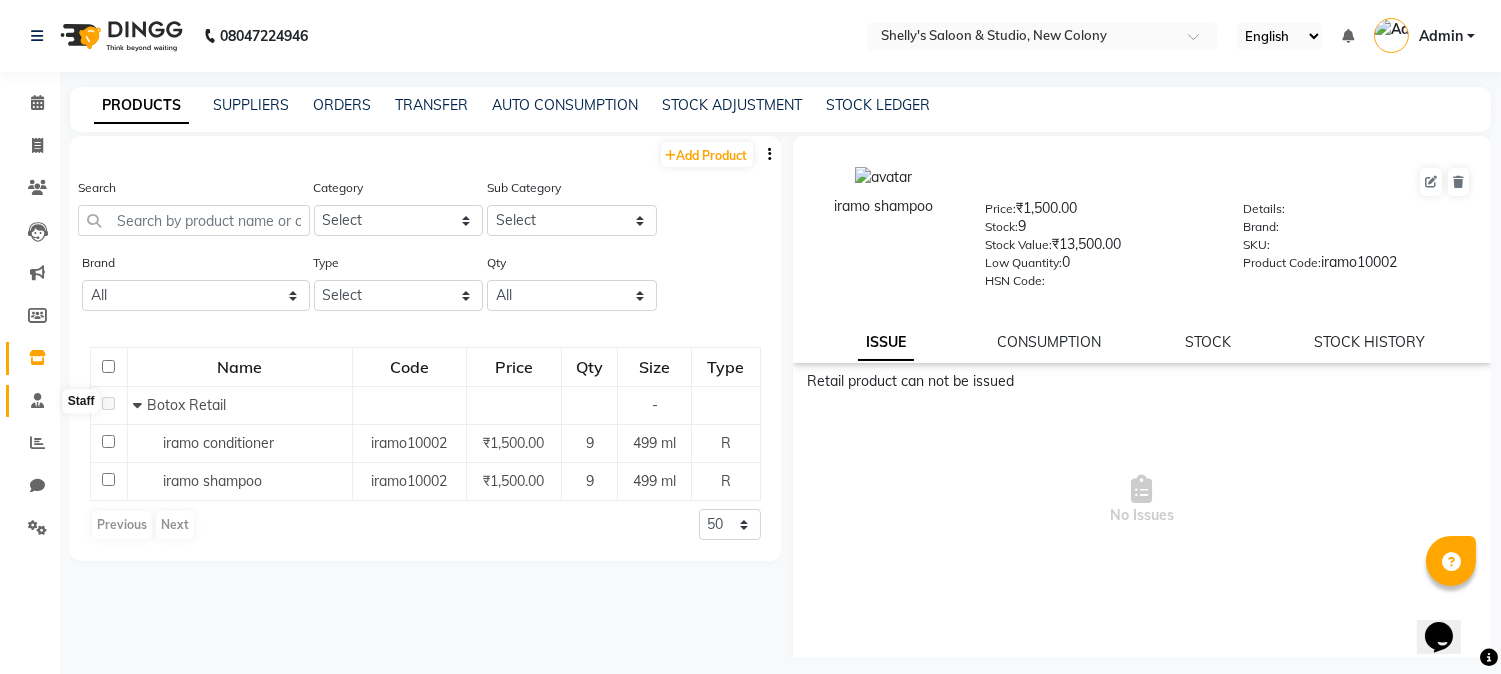 click 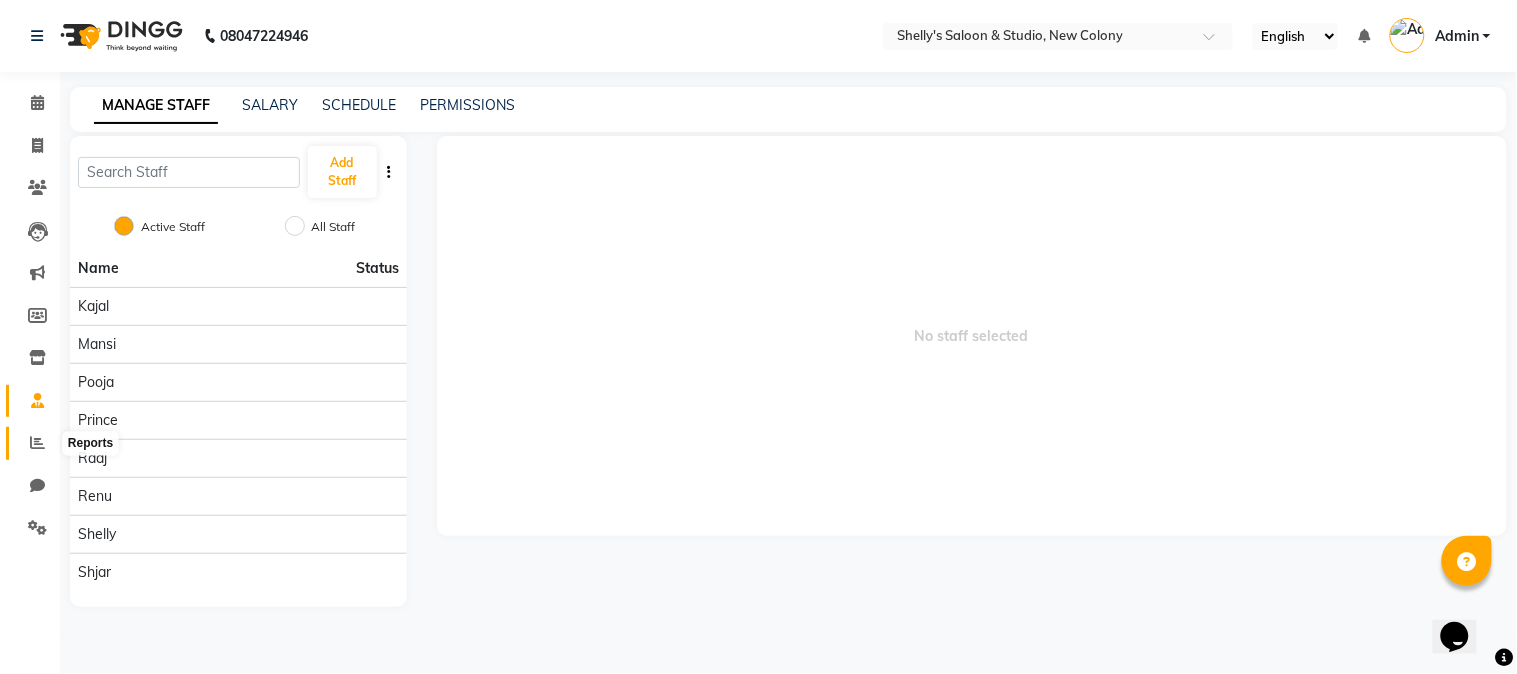 click 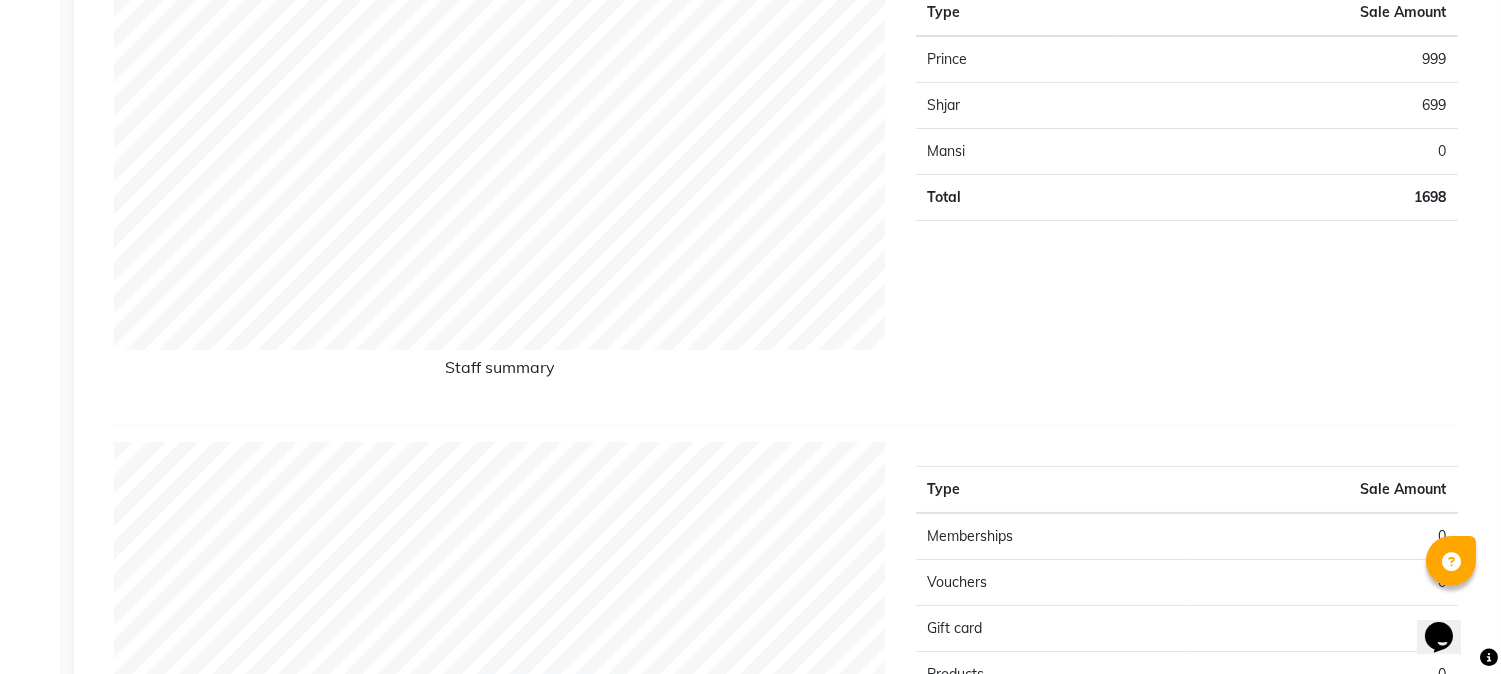scroll, scrollTop: 0, scrollLeft: 0, axis: both 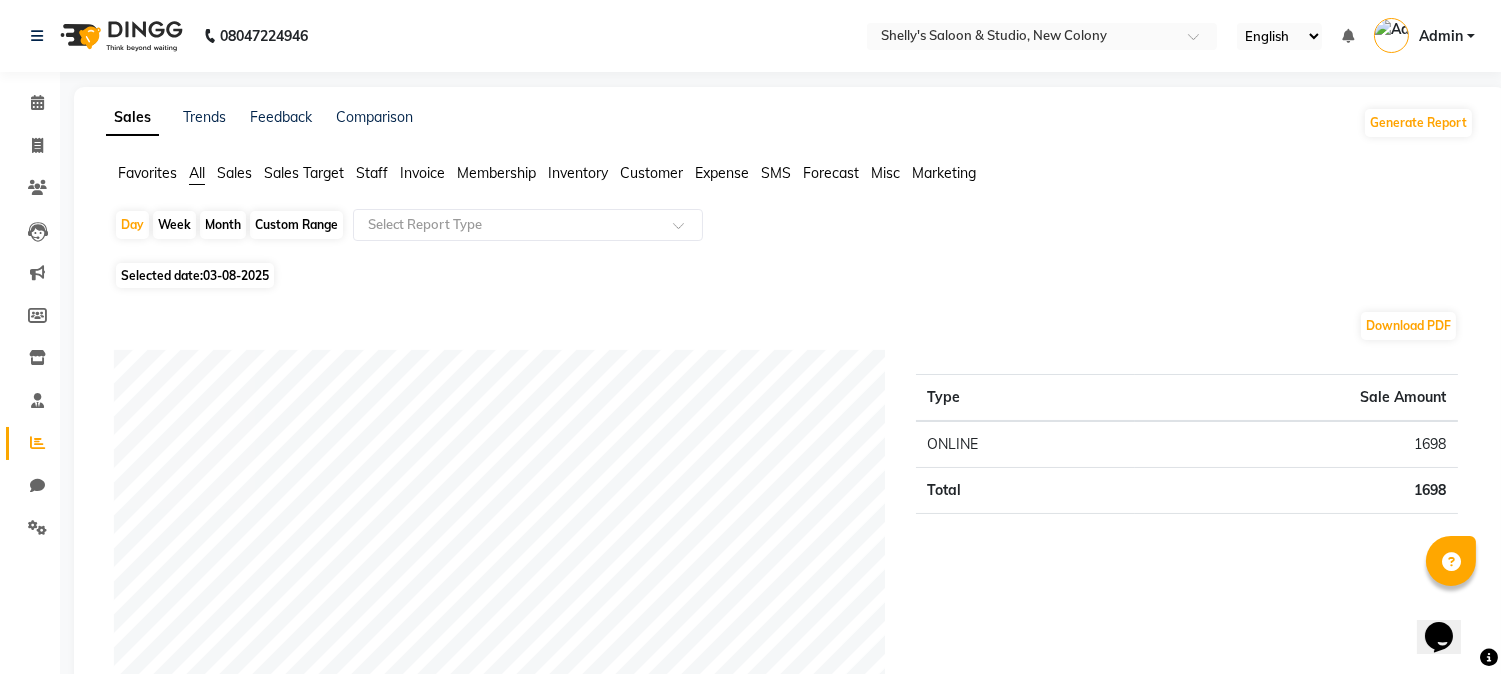 click on "Staff" 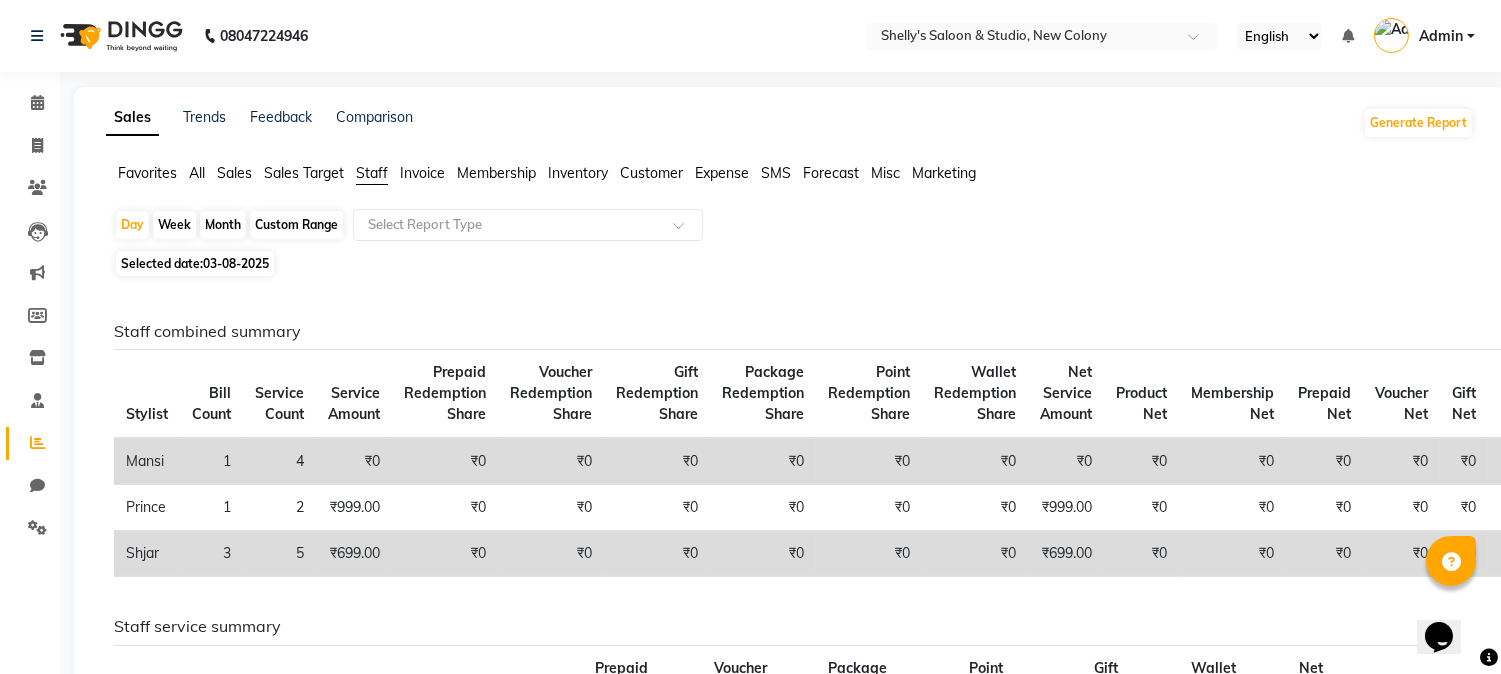 click on "Month" 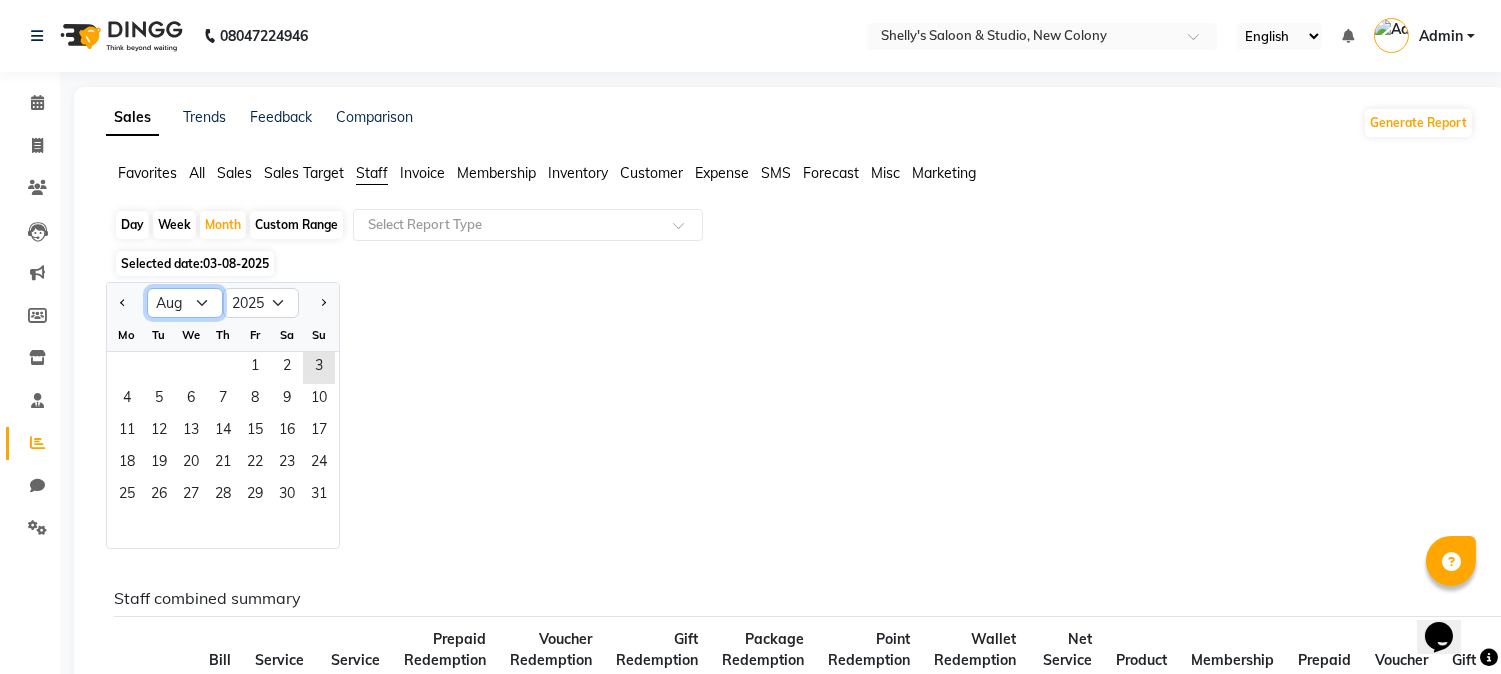 click on "Jan Feb Mar Apr May Jun Jul Aug Sep Oct Nov Dec" 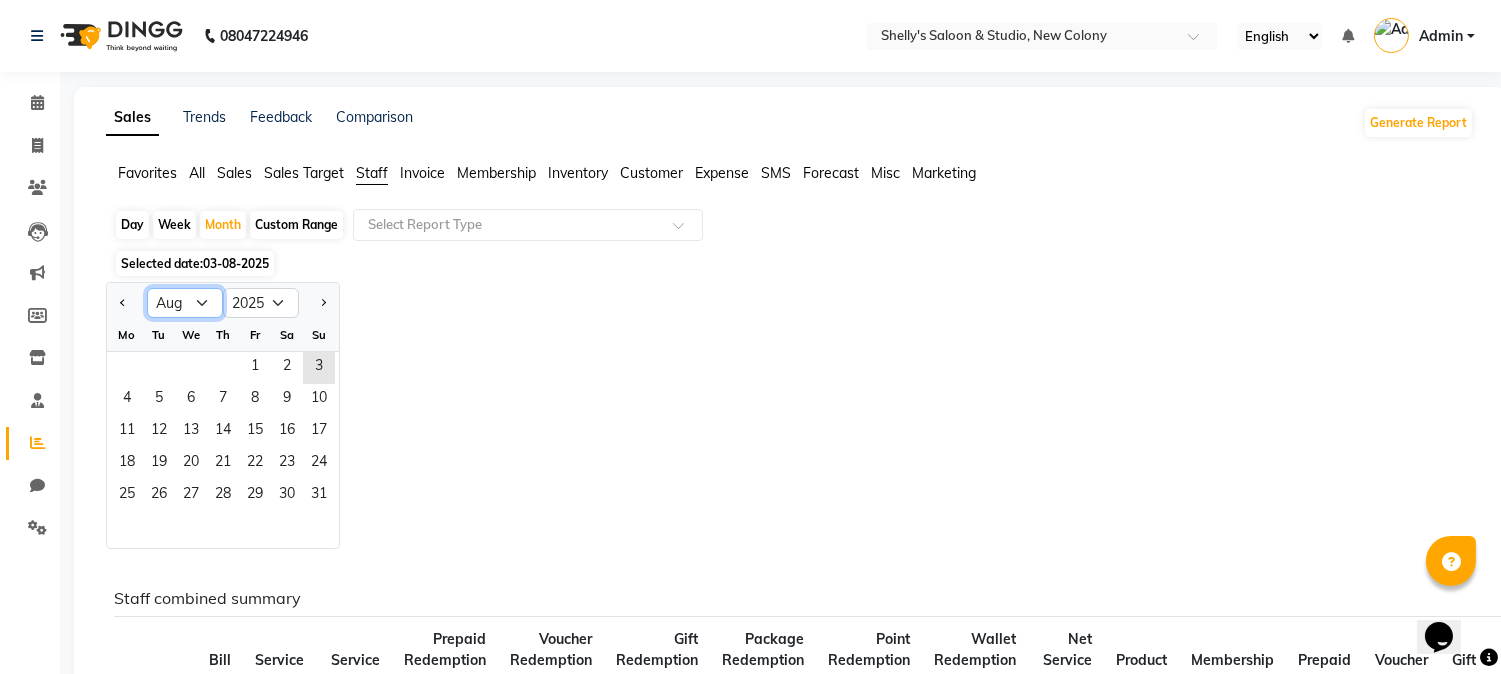 select on "7" 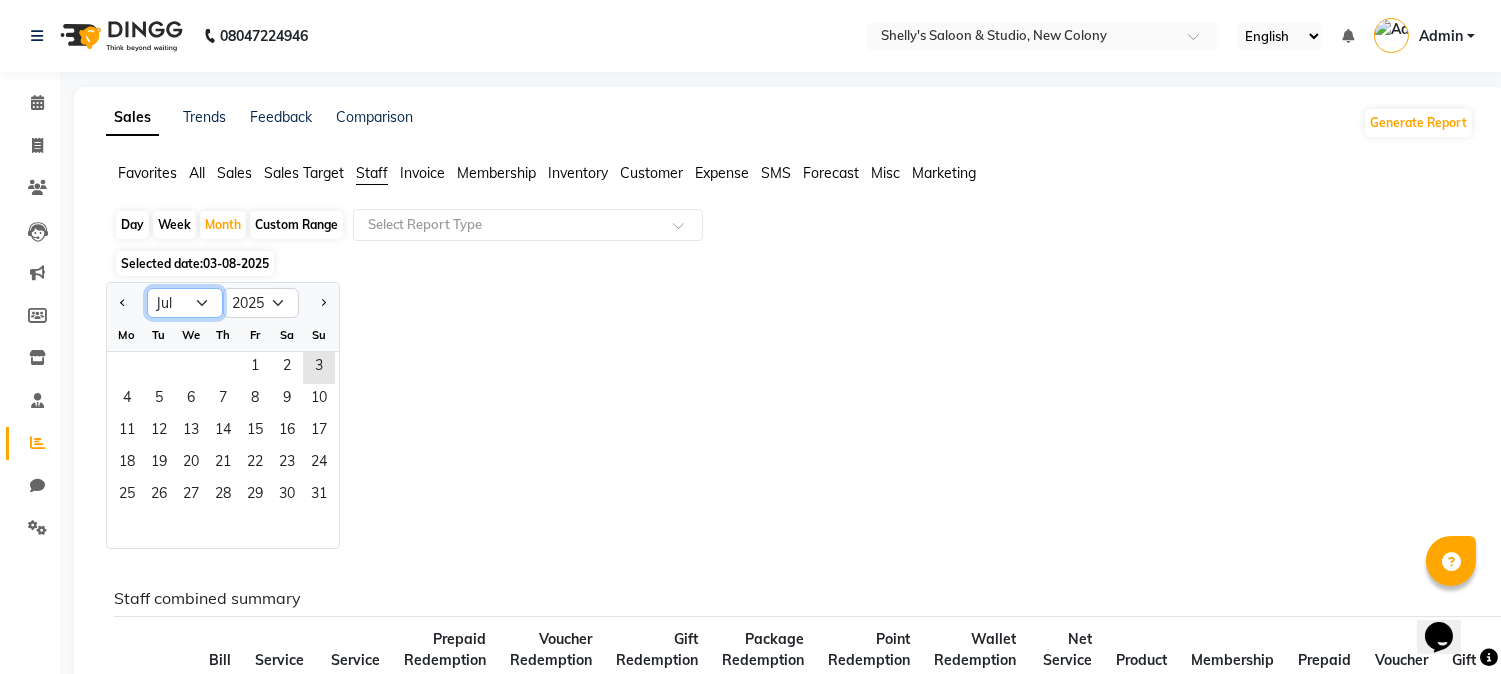 click on "Jan Feb Mar Apr May Jun Jul Aug Sep Oct Nov Dec" 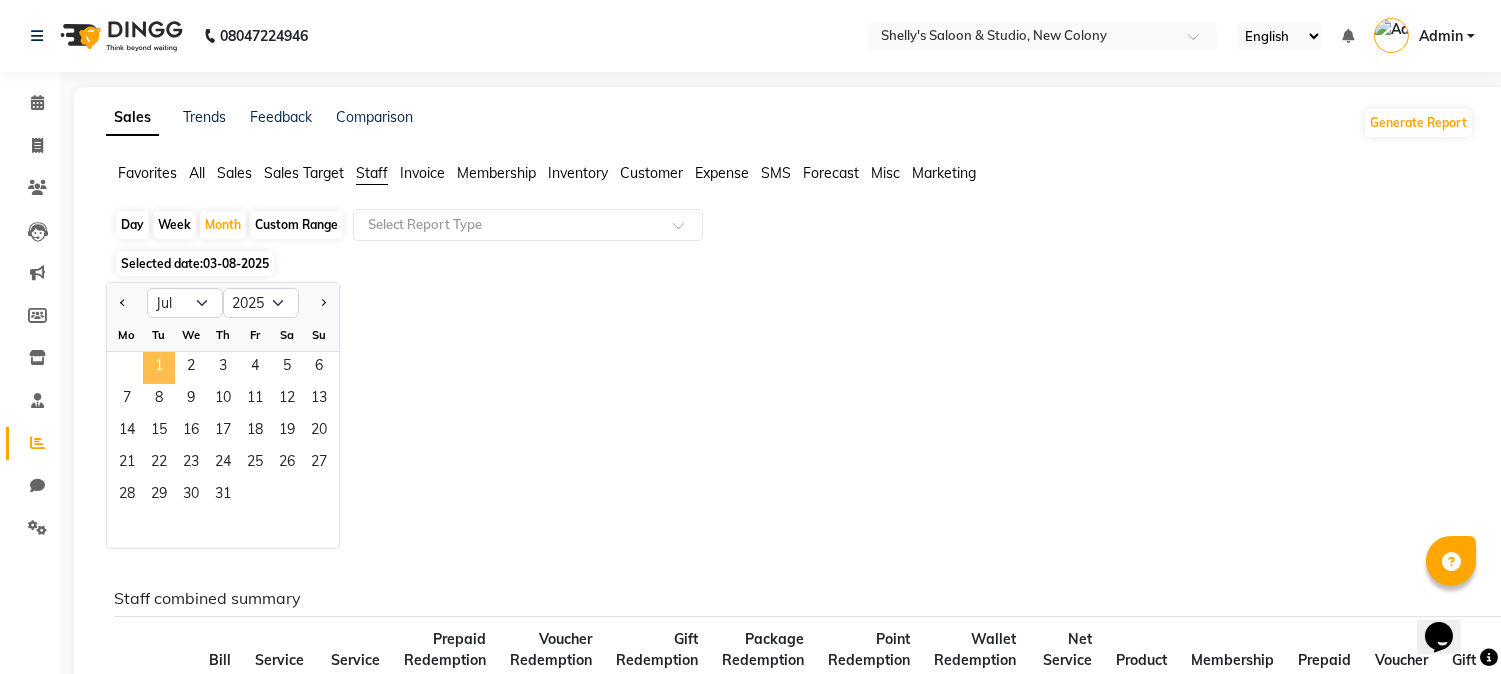 click on "1" 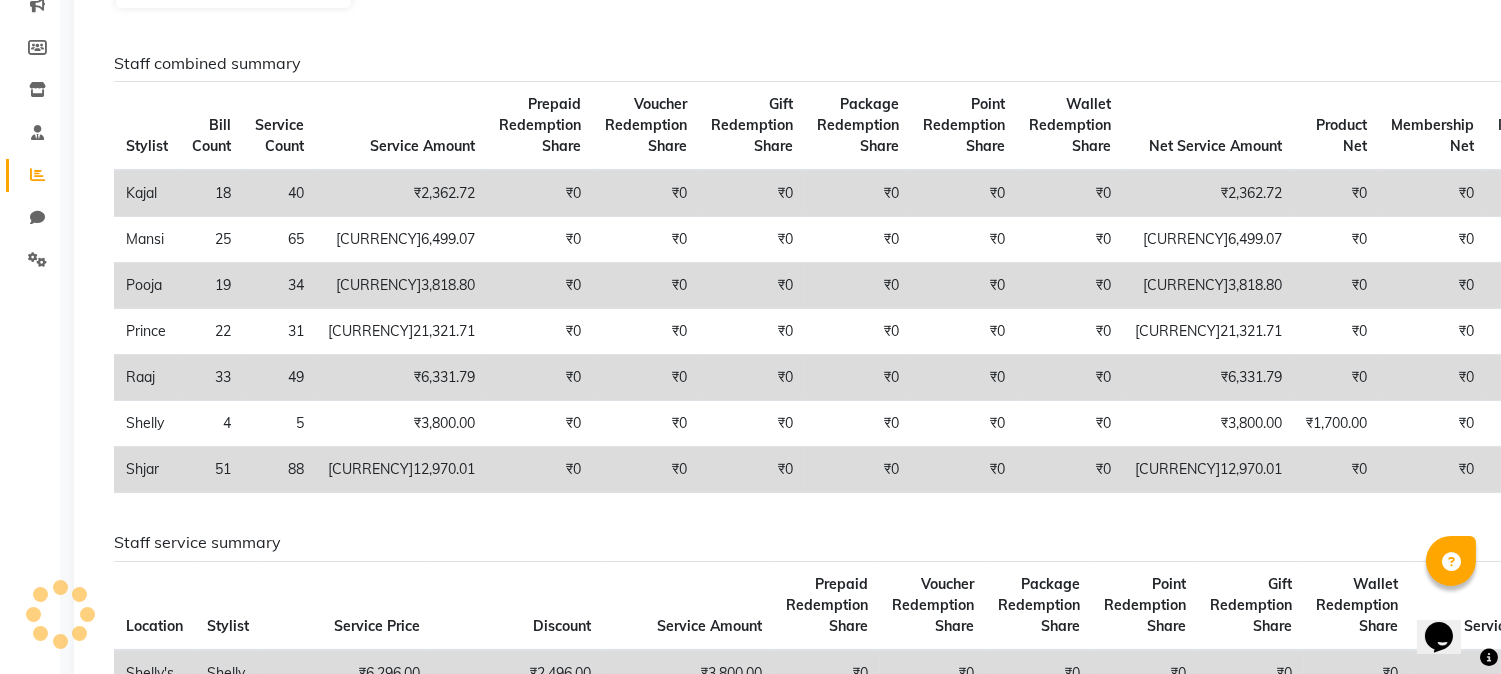 scroll, scrollTop: 285, scrollLeft: 0, axis: vertical 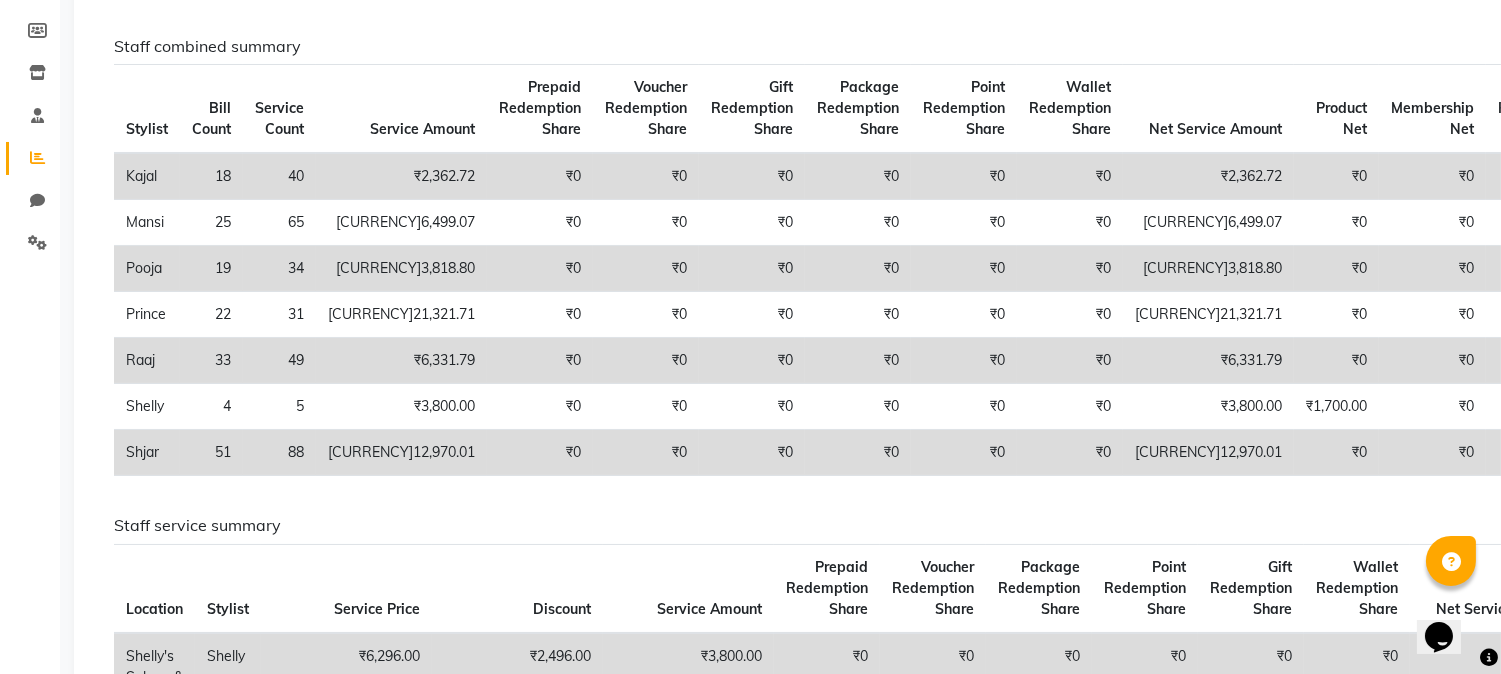 click on "Staff combined summary" 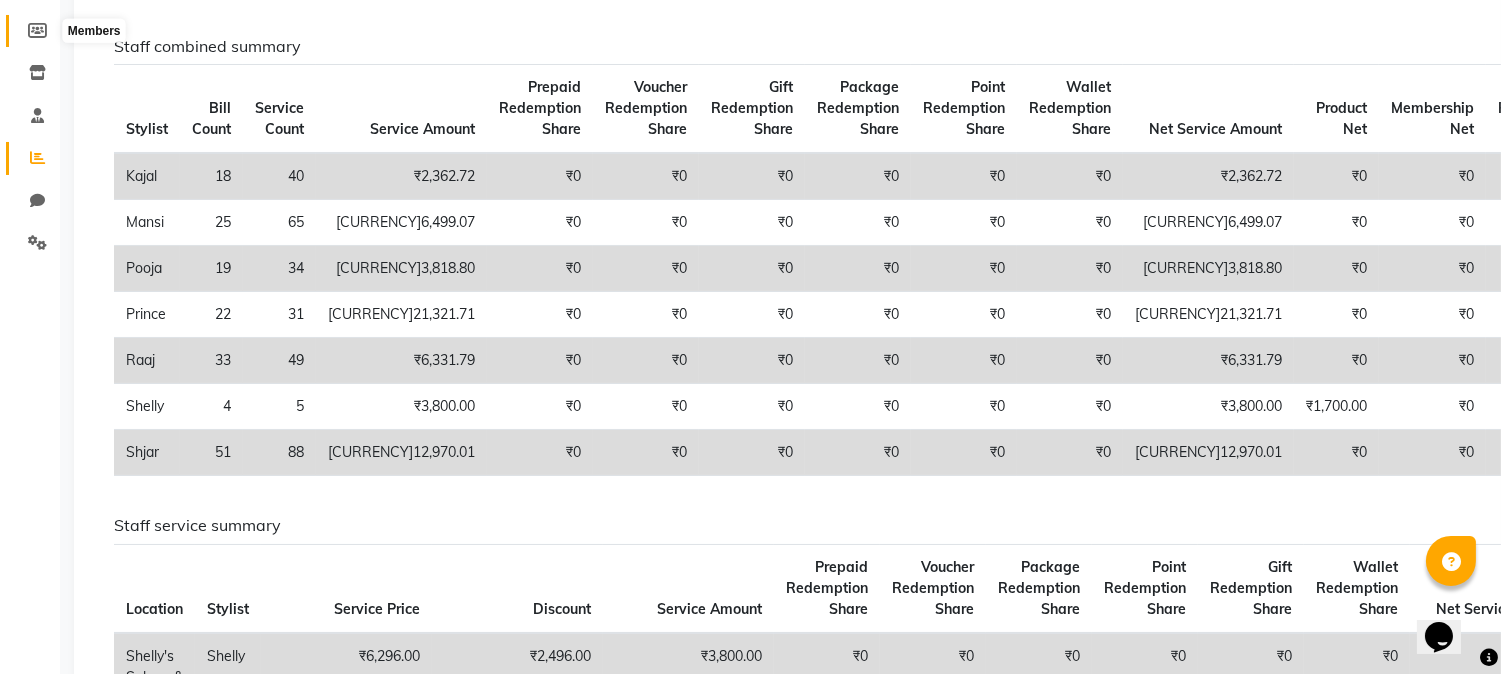 click 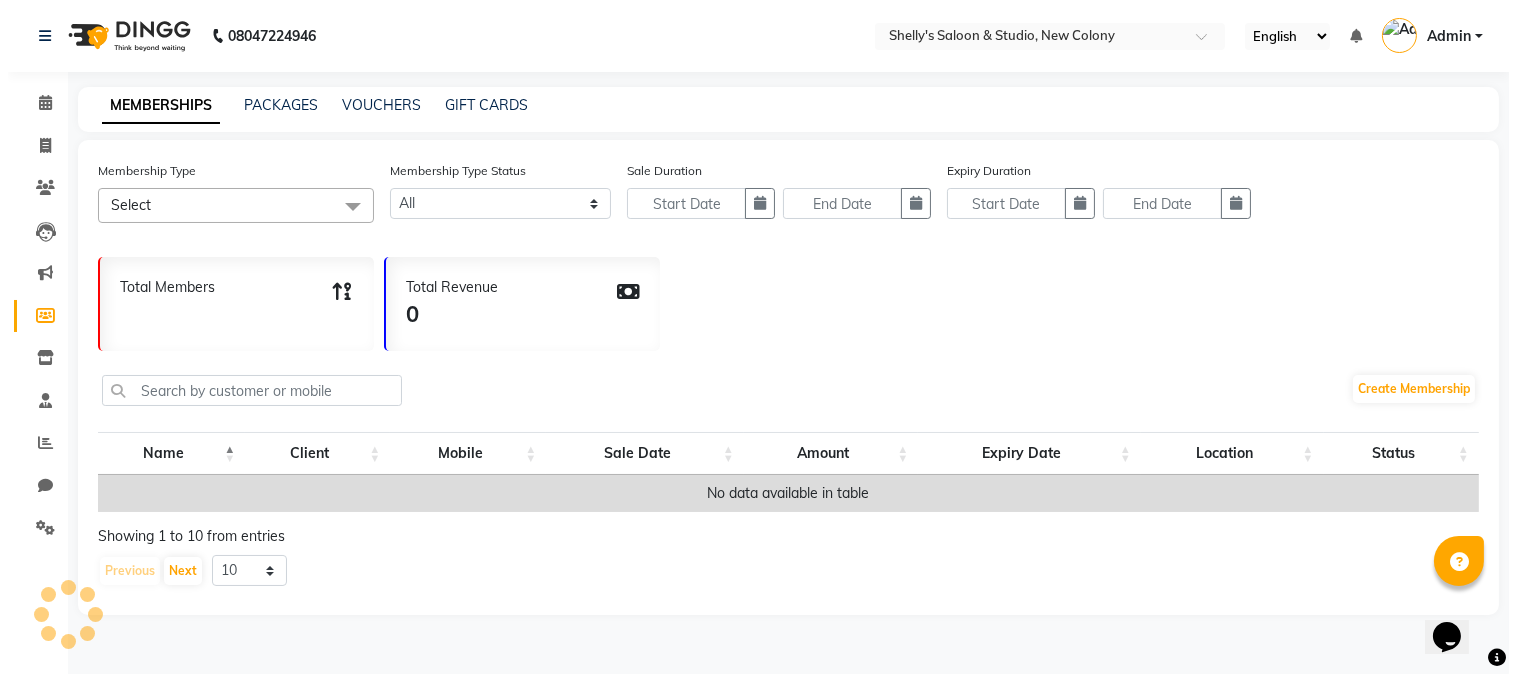 scroll, scrollTop: 0, scrollLeft: 0, axis: both 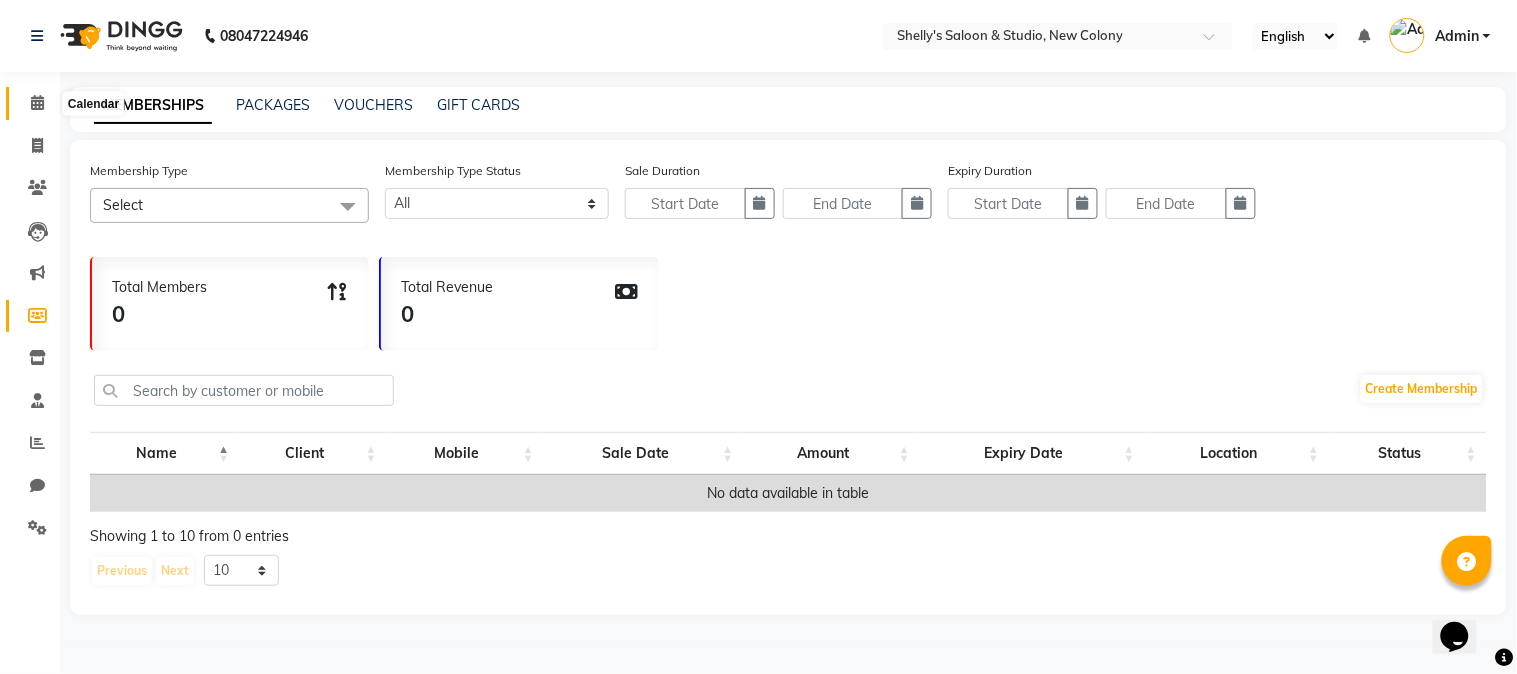 click 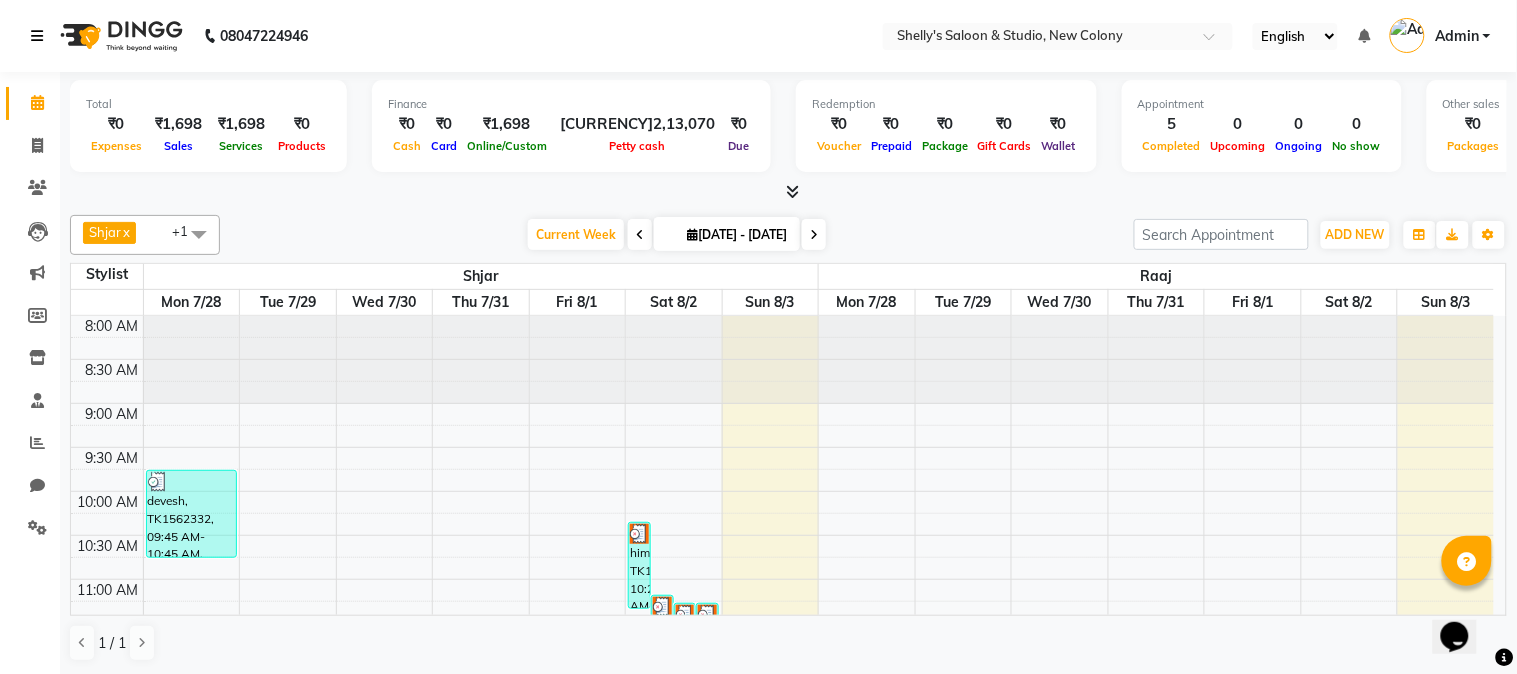click at bounding box center (41, 36) 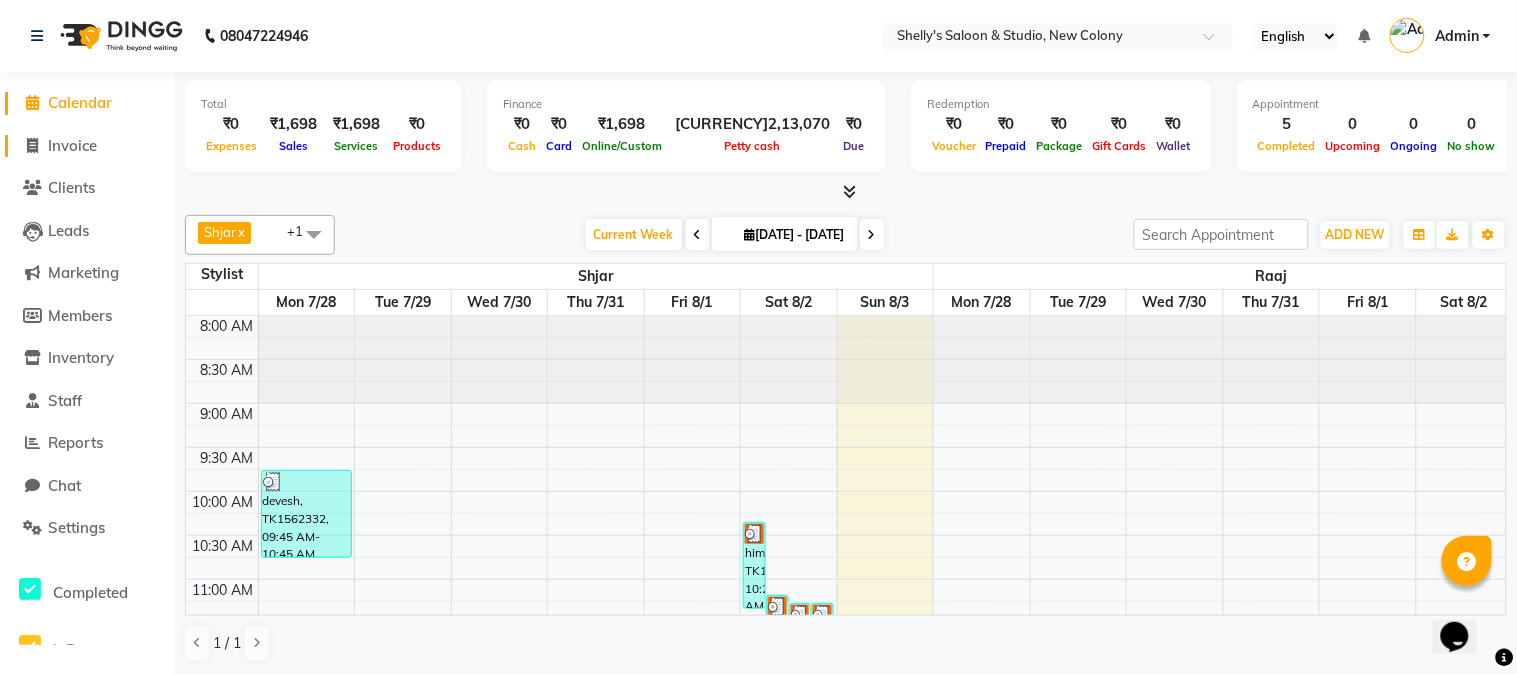 click on "Invoice" 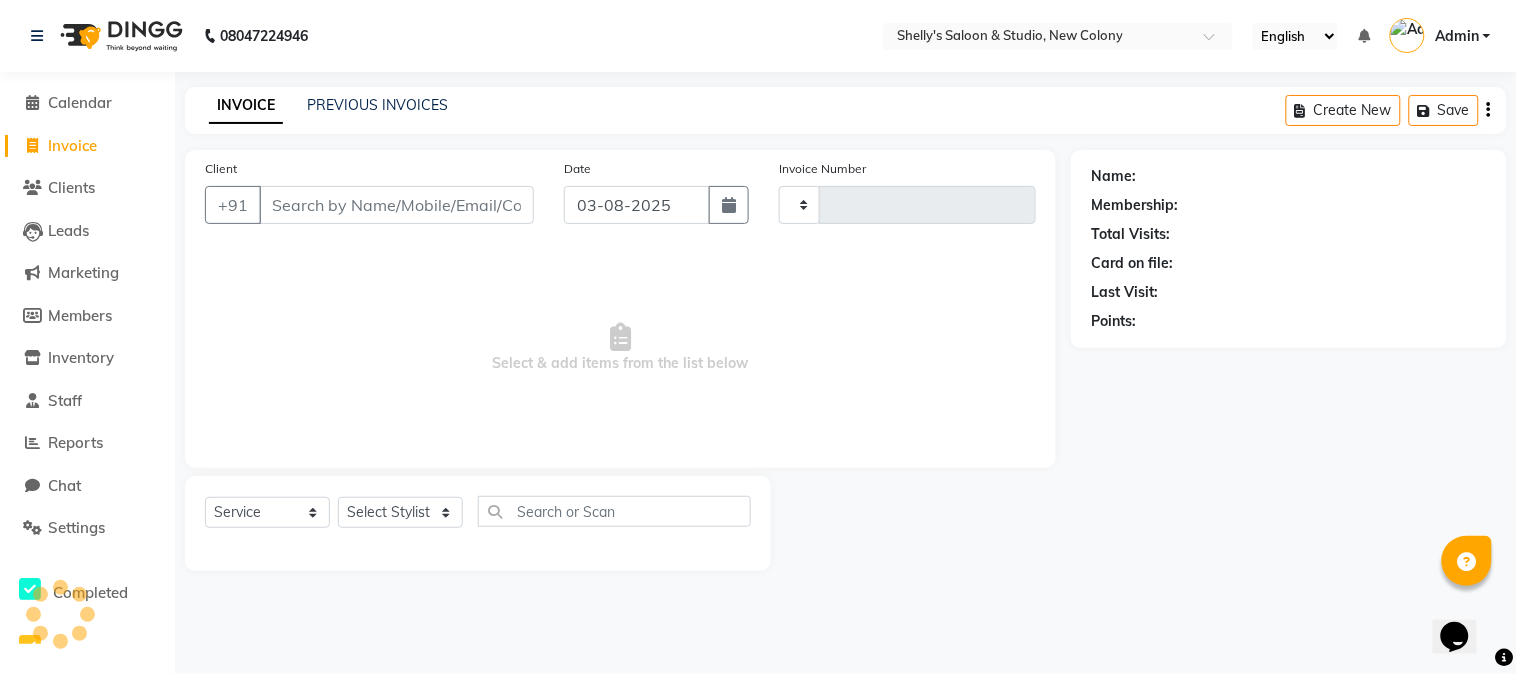 type on "0553" 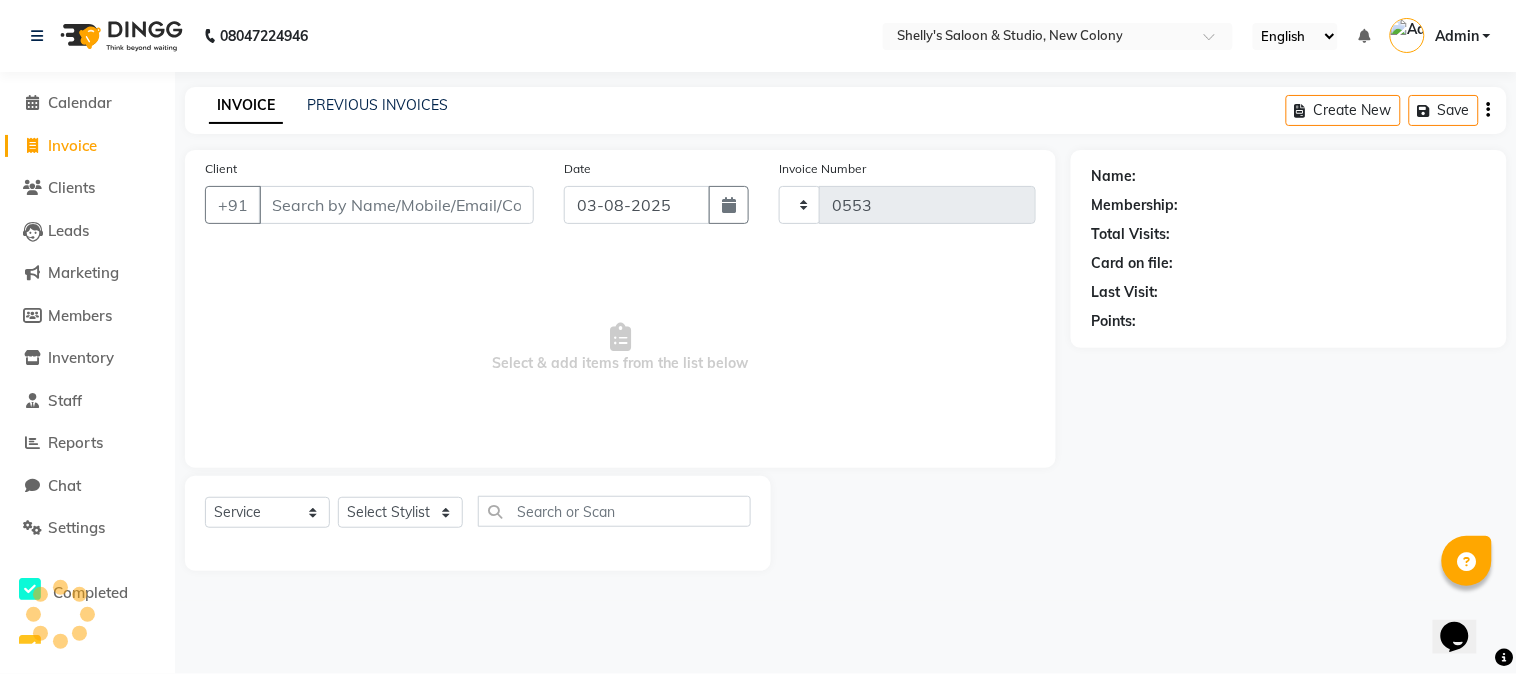 select on "7536" 